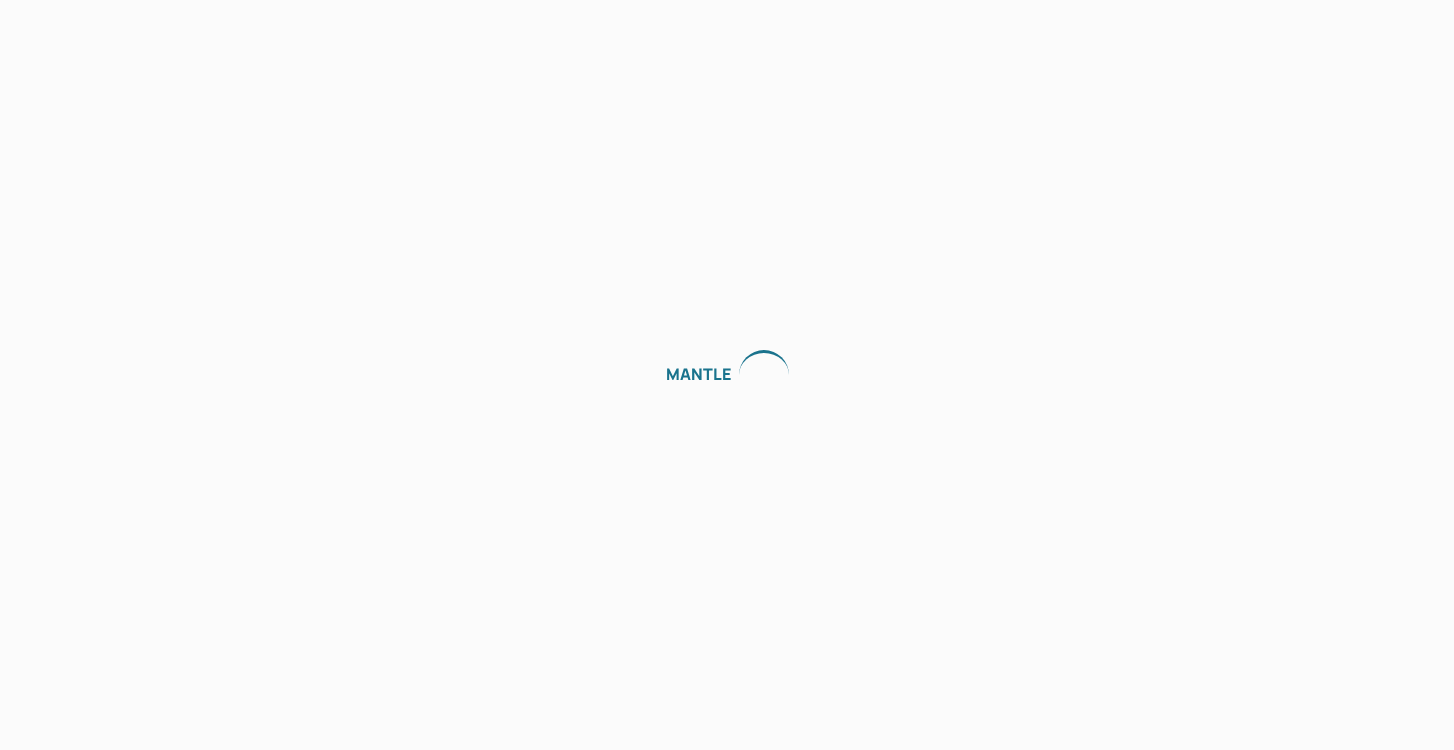 scroll, scrollTop: 0, scrollLeft: 0, axis: both 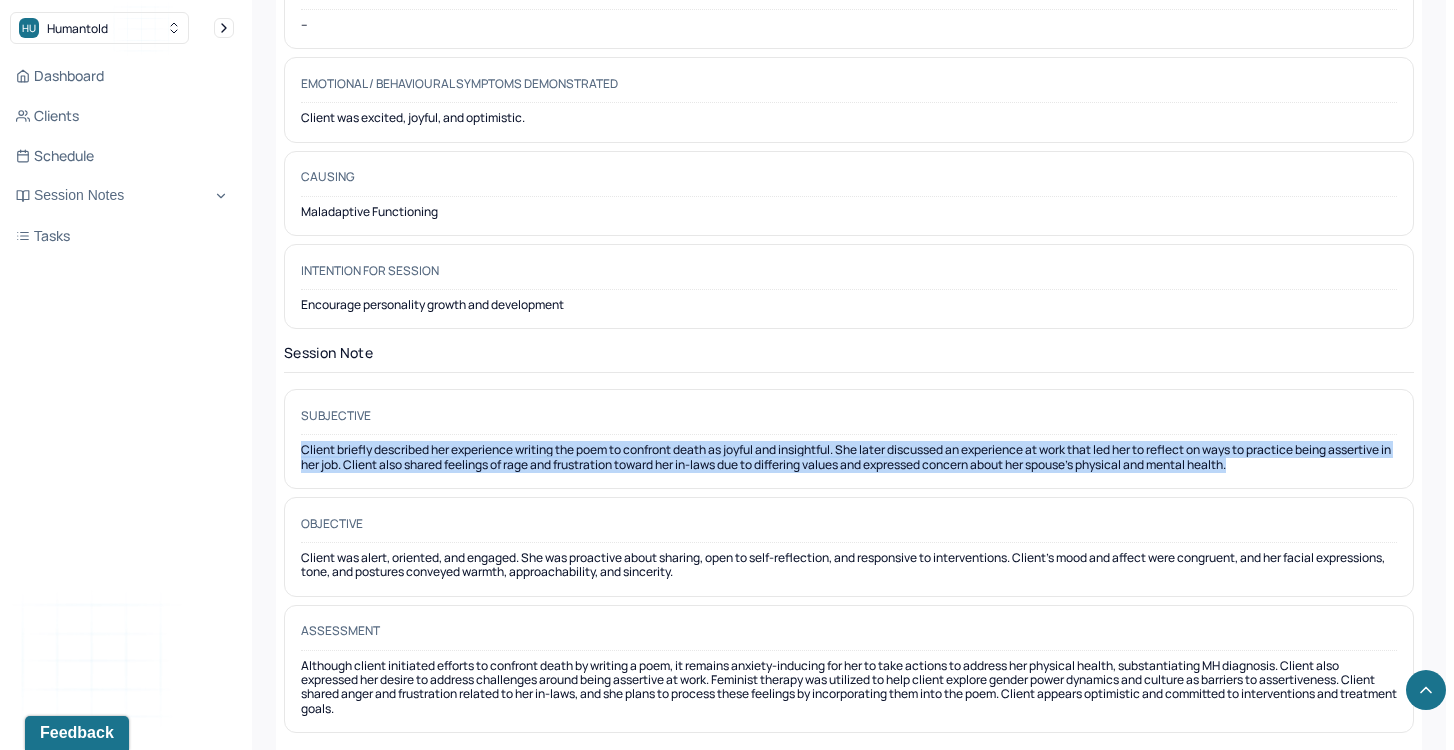 drag, startPoint x: 783, startPoint y: 425, endPoint x: 792, endPoint y: 466, distance: 41.976185 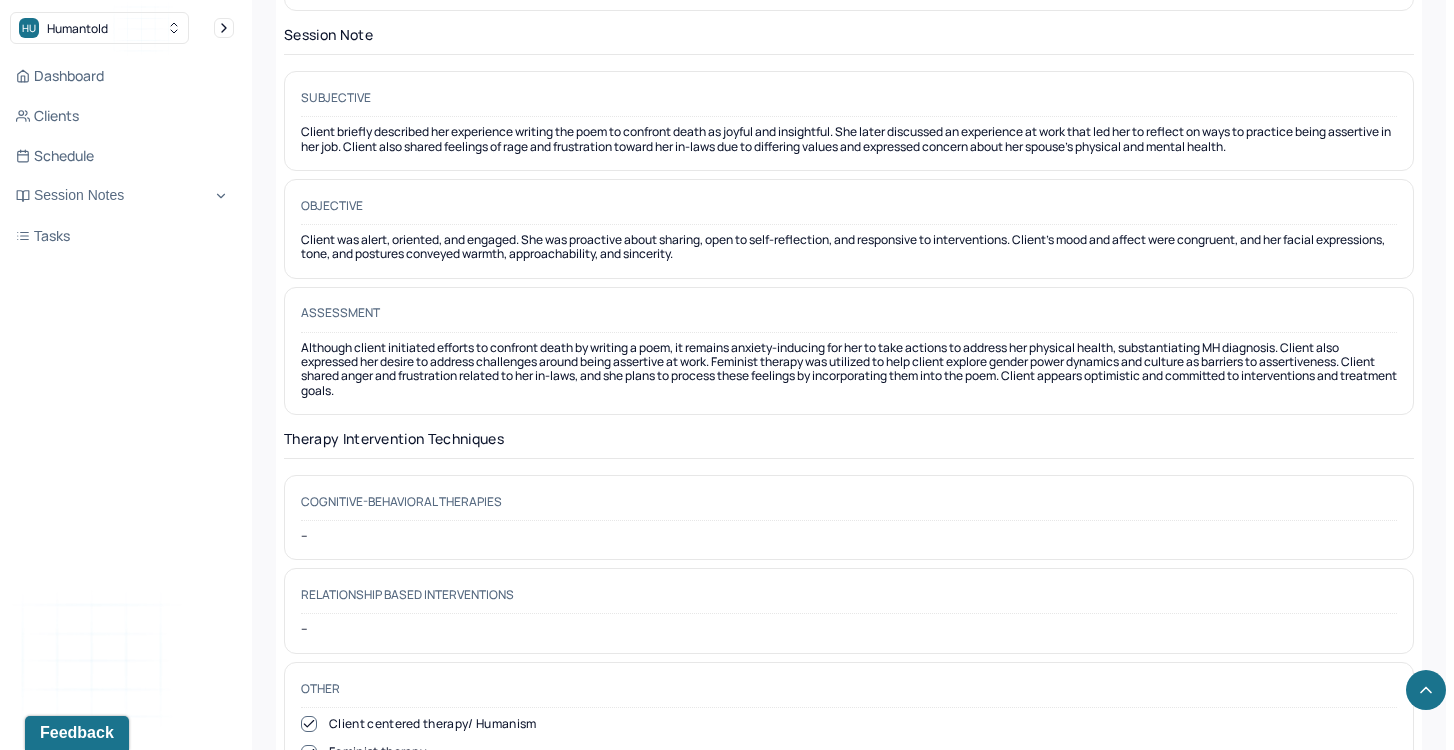 scroll, scrollTop: 1862, scrollLeft: 0, axis: vertical 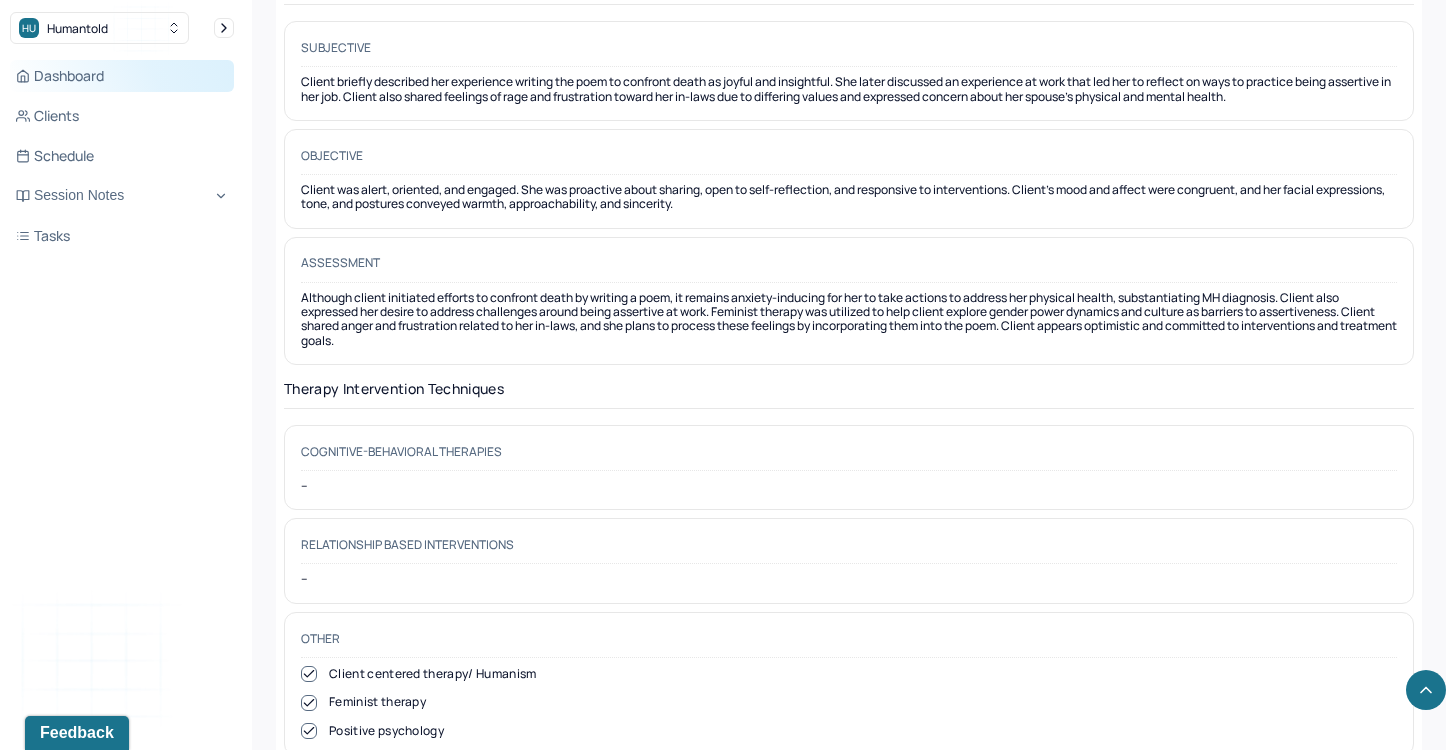click on "Dashboard" at bounding box center [122, 76] 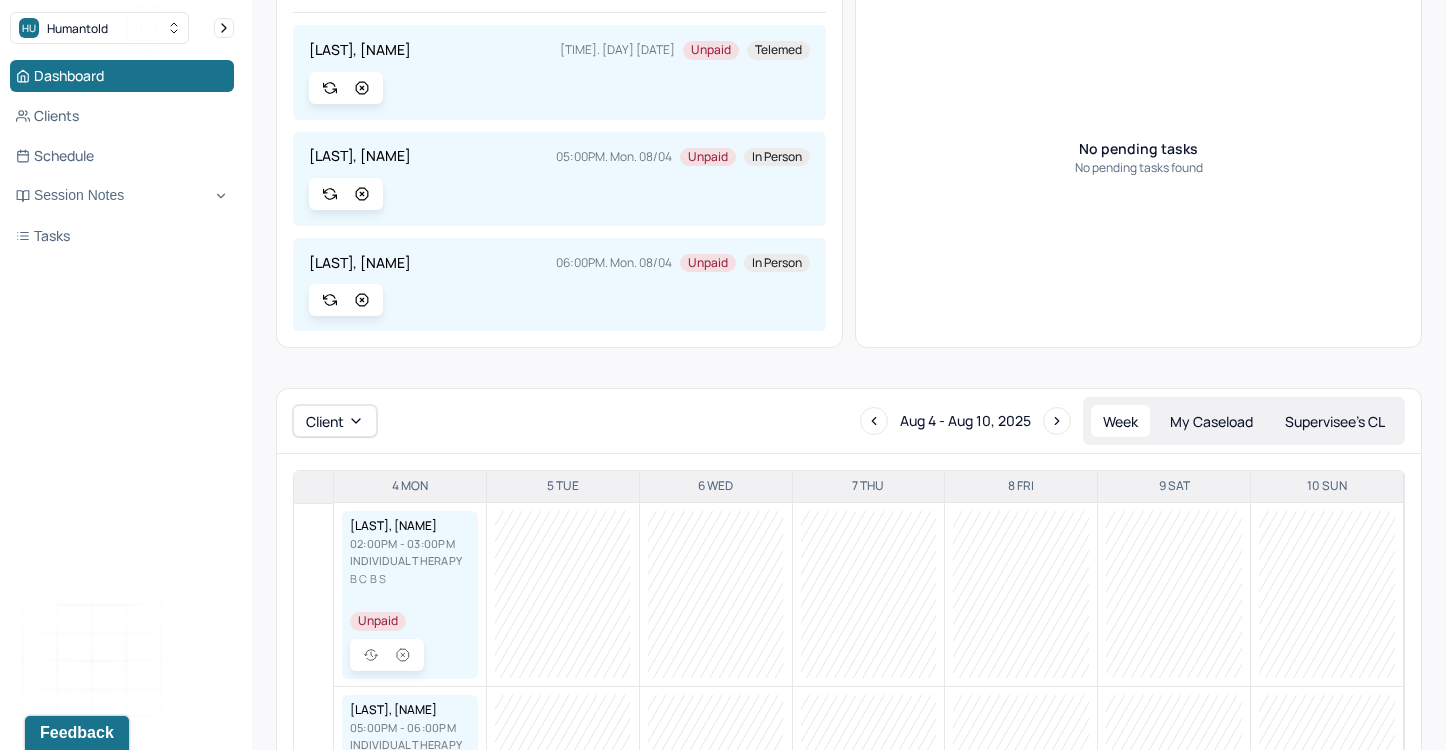 scroll, scrollTop: 0, scrollLeft: 0, axis: both 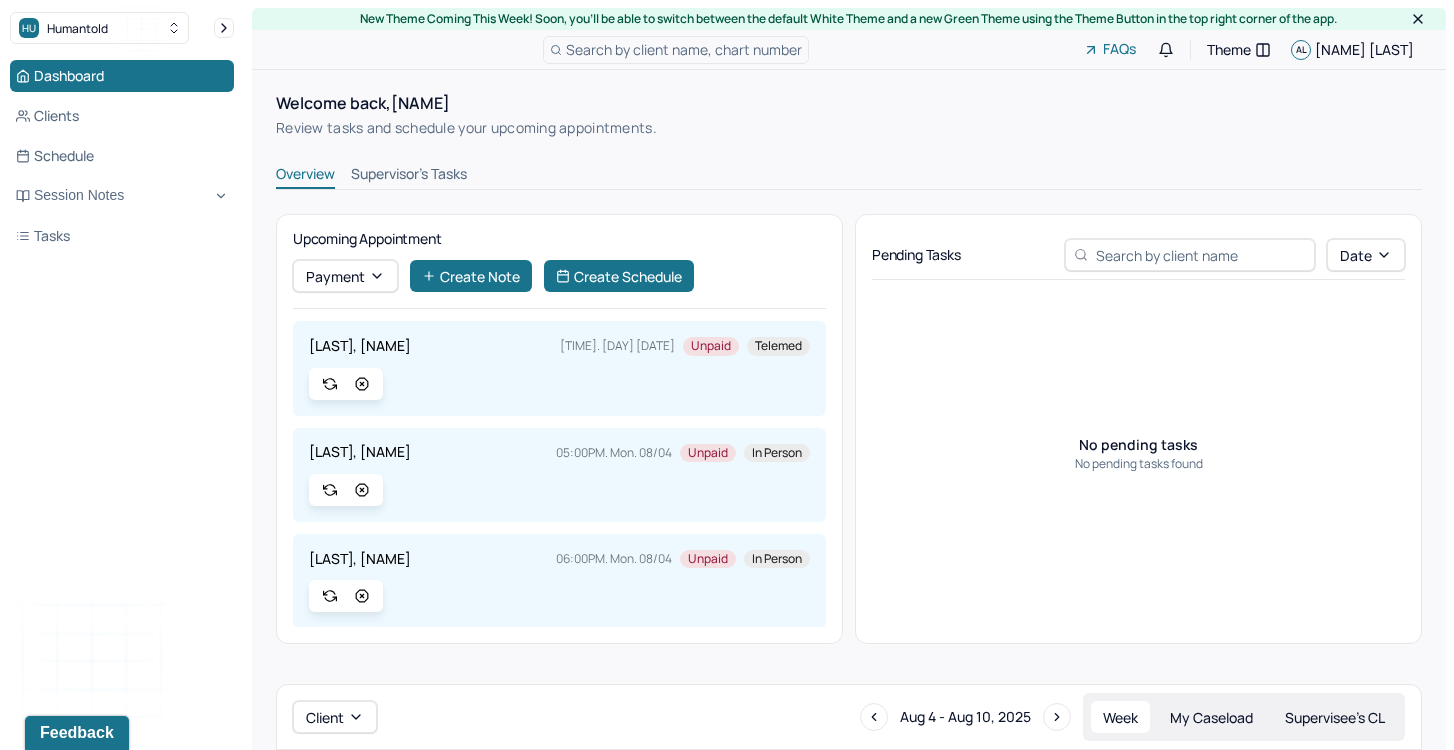 click on "Overview Supervisor's Tasks" at bounding box center [849, 189] 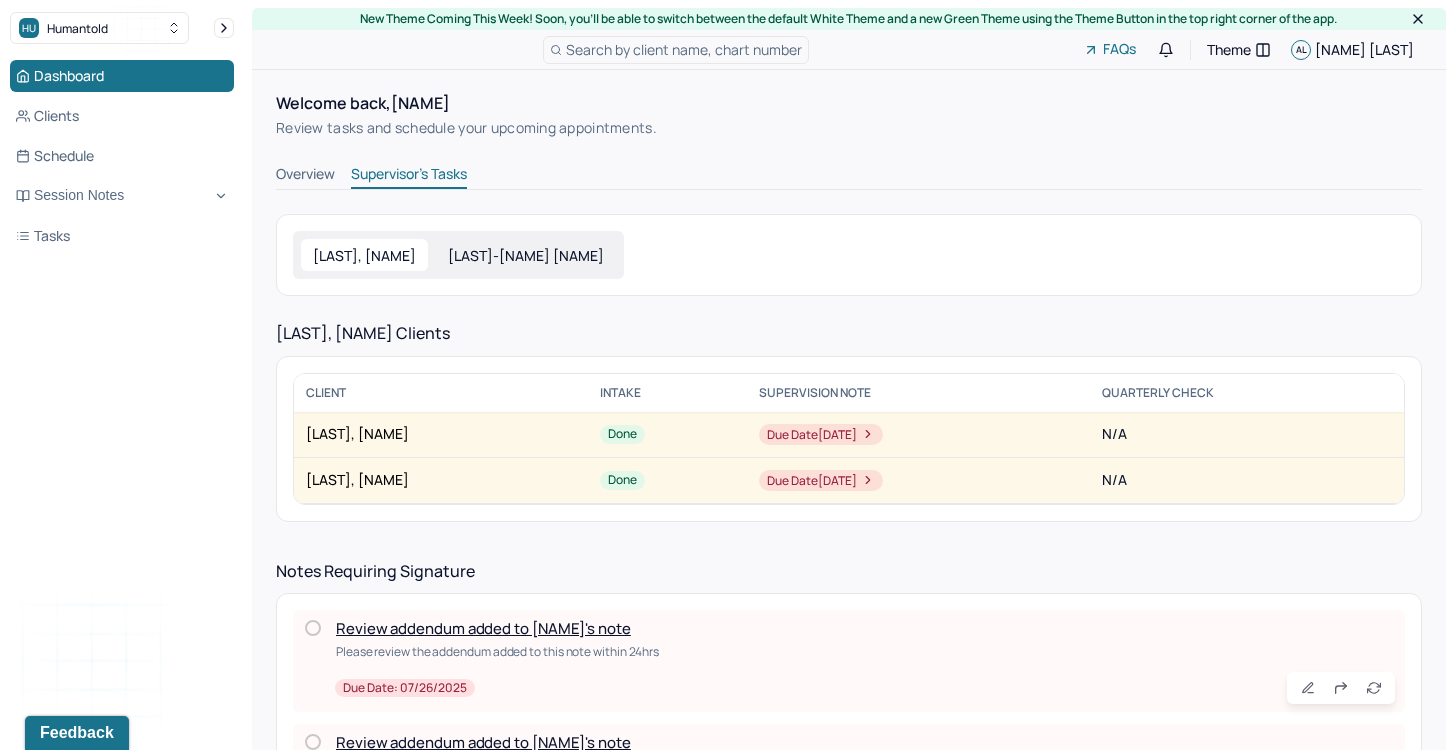 scroll, scrollTop: 683, scrollLeft: 0, axis: vertical 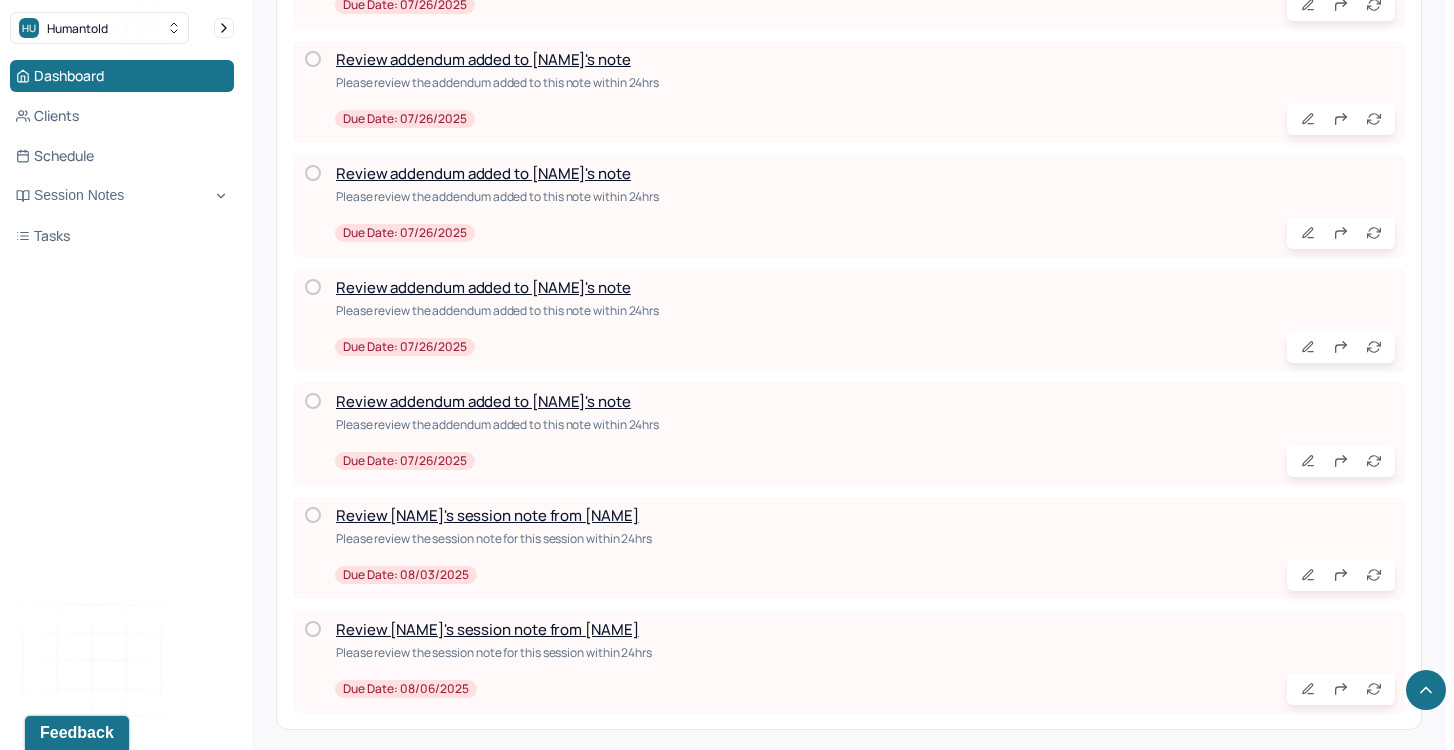 click on "Review Amanda's session note from Candice" at bounding box center (487, 629) 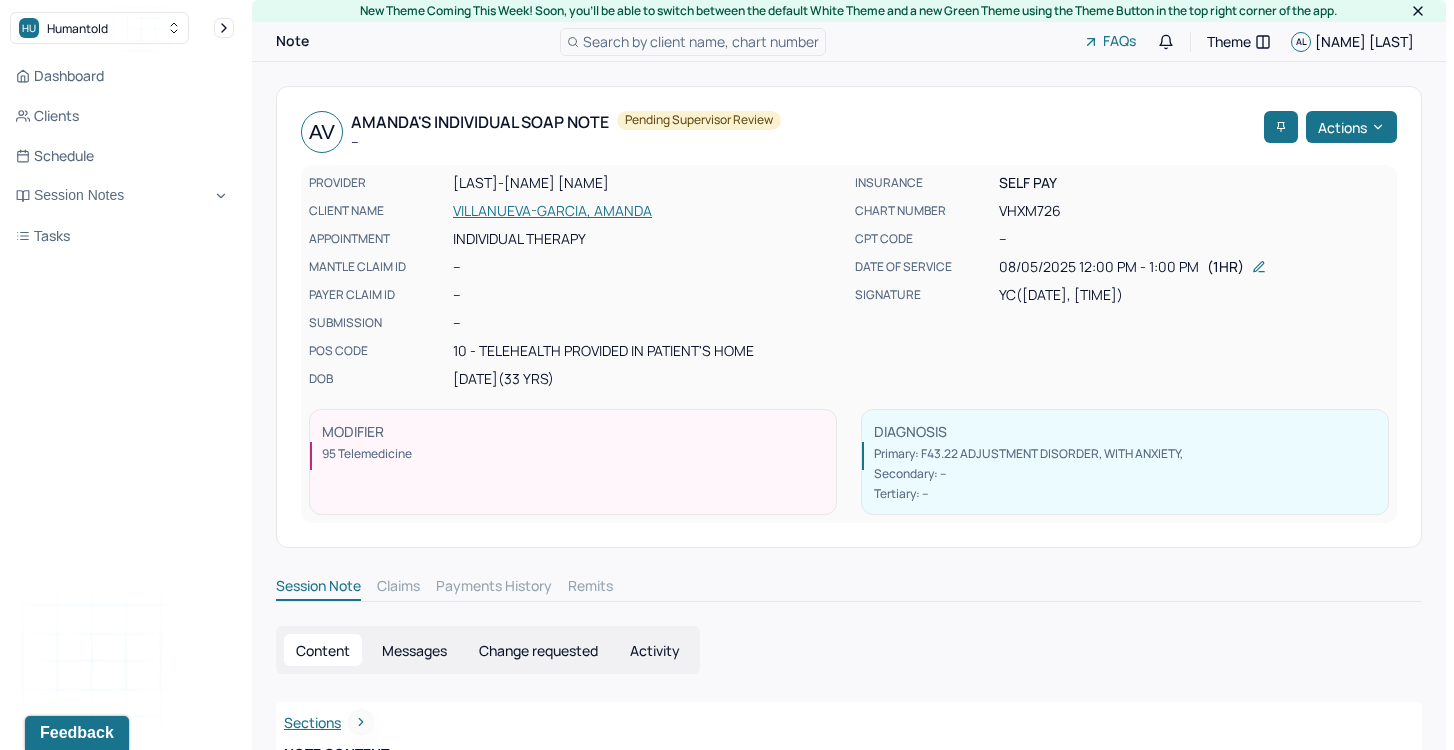 scroll, scrollTop: 0, scrollLeft: 0, axis: both 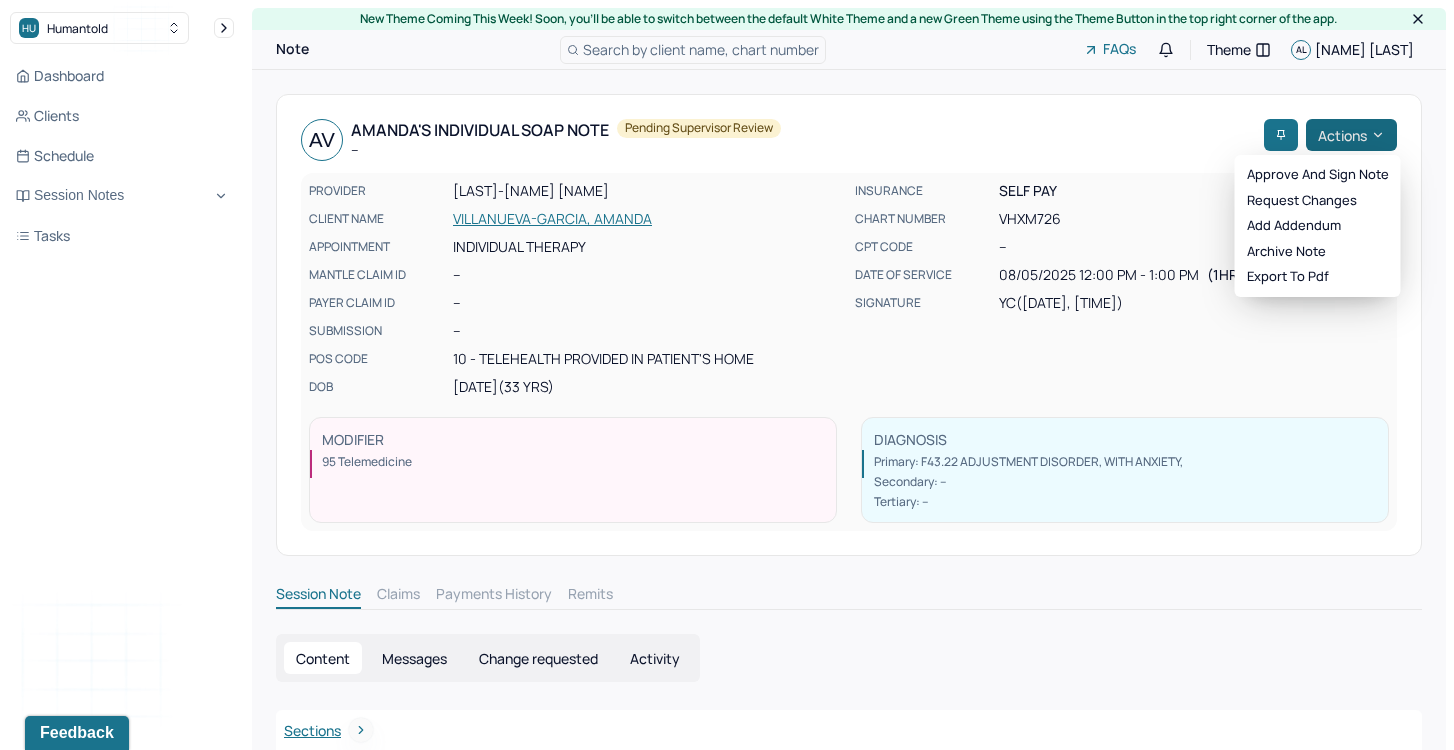 click 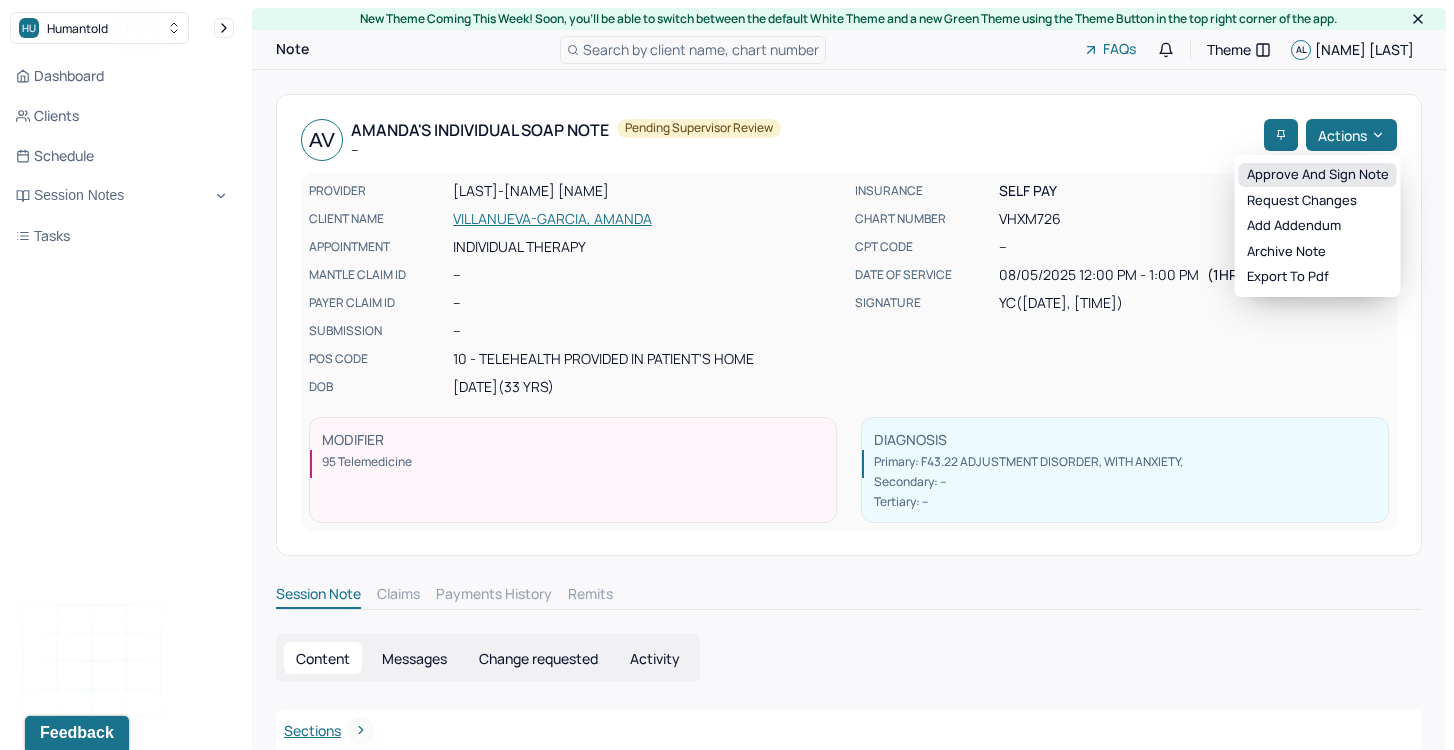 click on "Approve and sign note" at bounding box center (1318, 175) 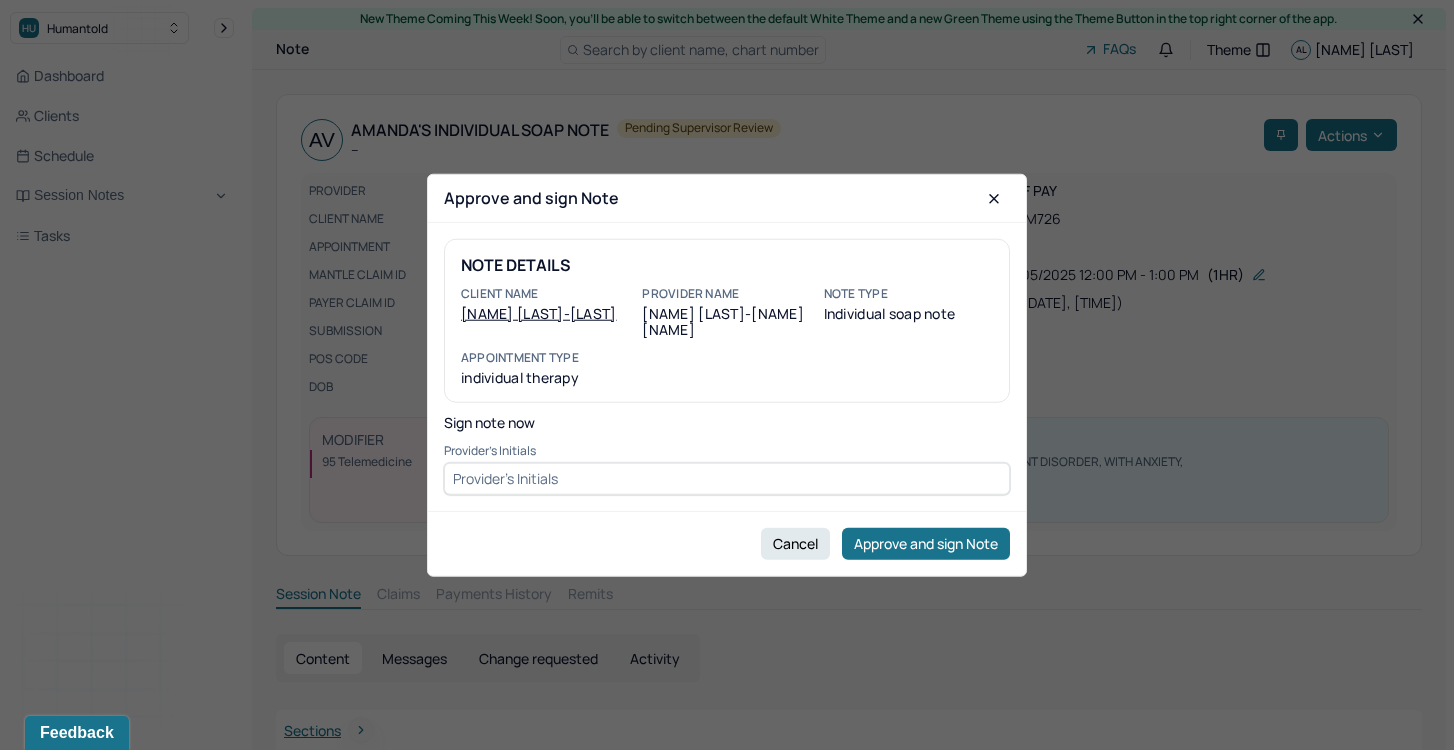 click at bounding box center [727, 478] 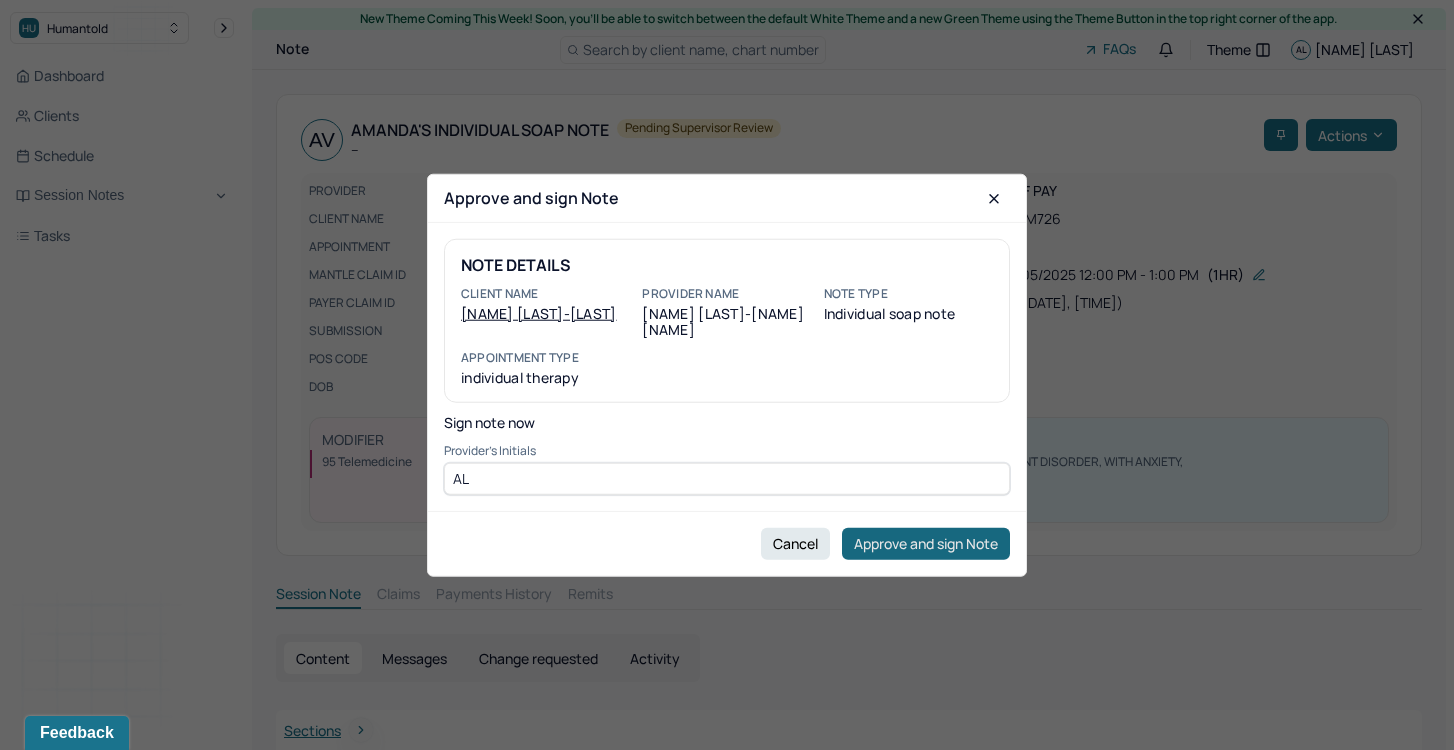 type on "AL" 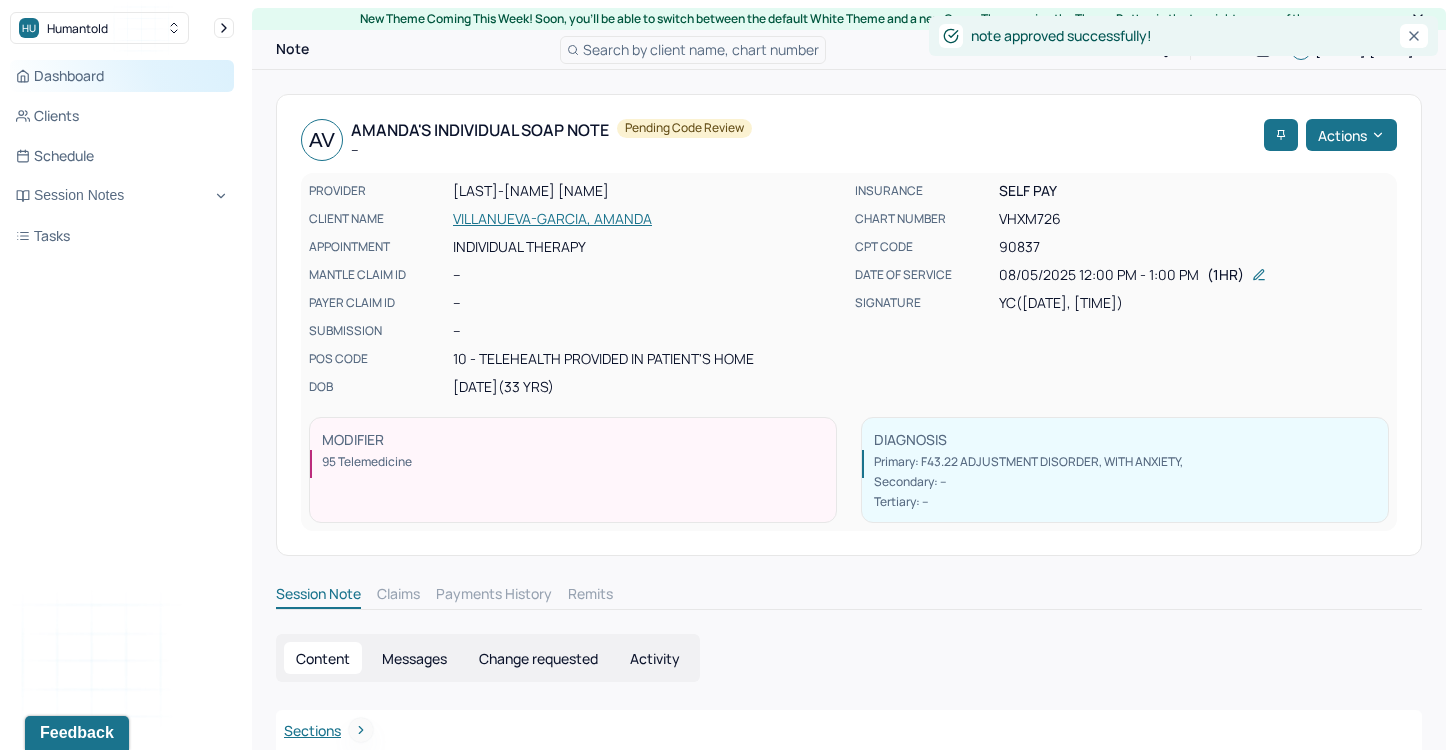click on "Dashboard" at bounding box center [122, 76] 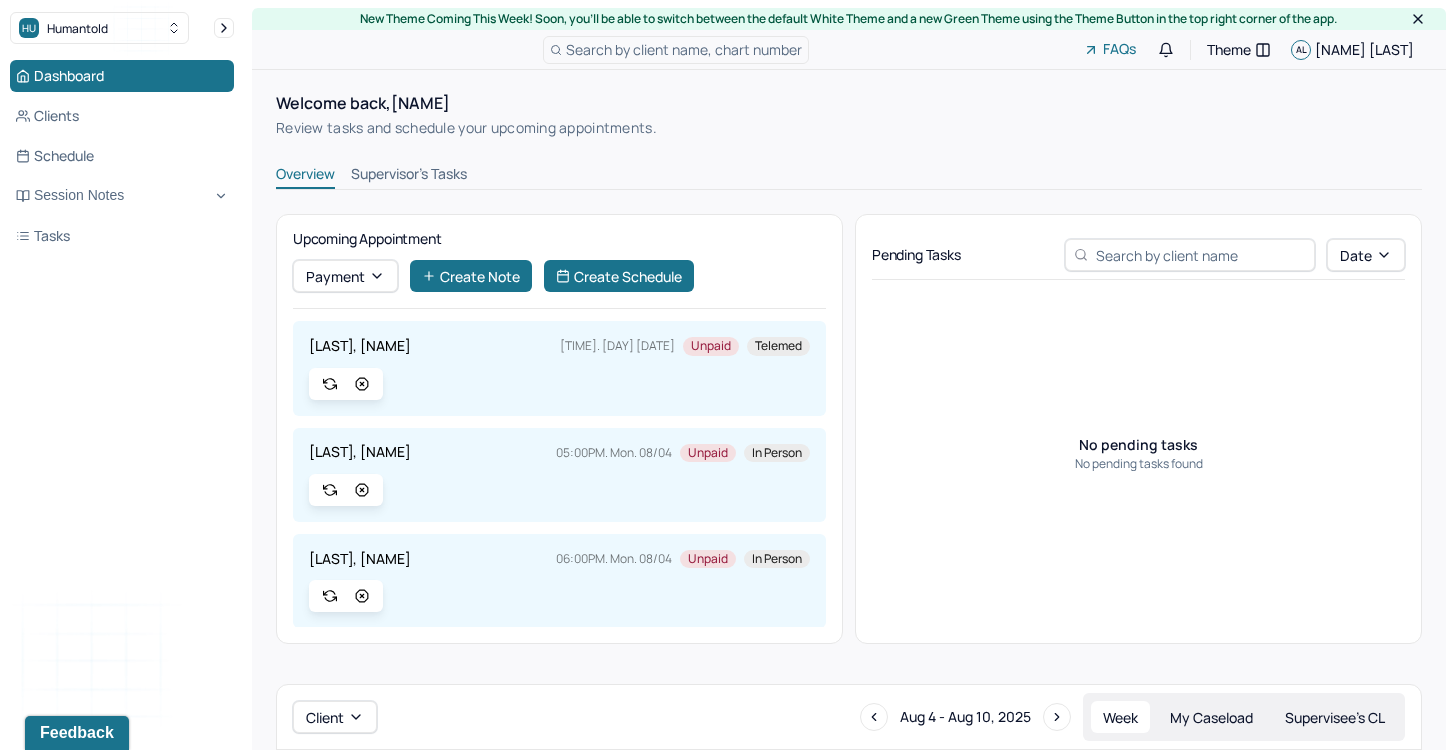 click on "Supervisor's Tasks" at bounding box center (409, 176) 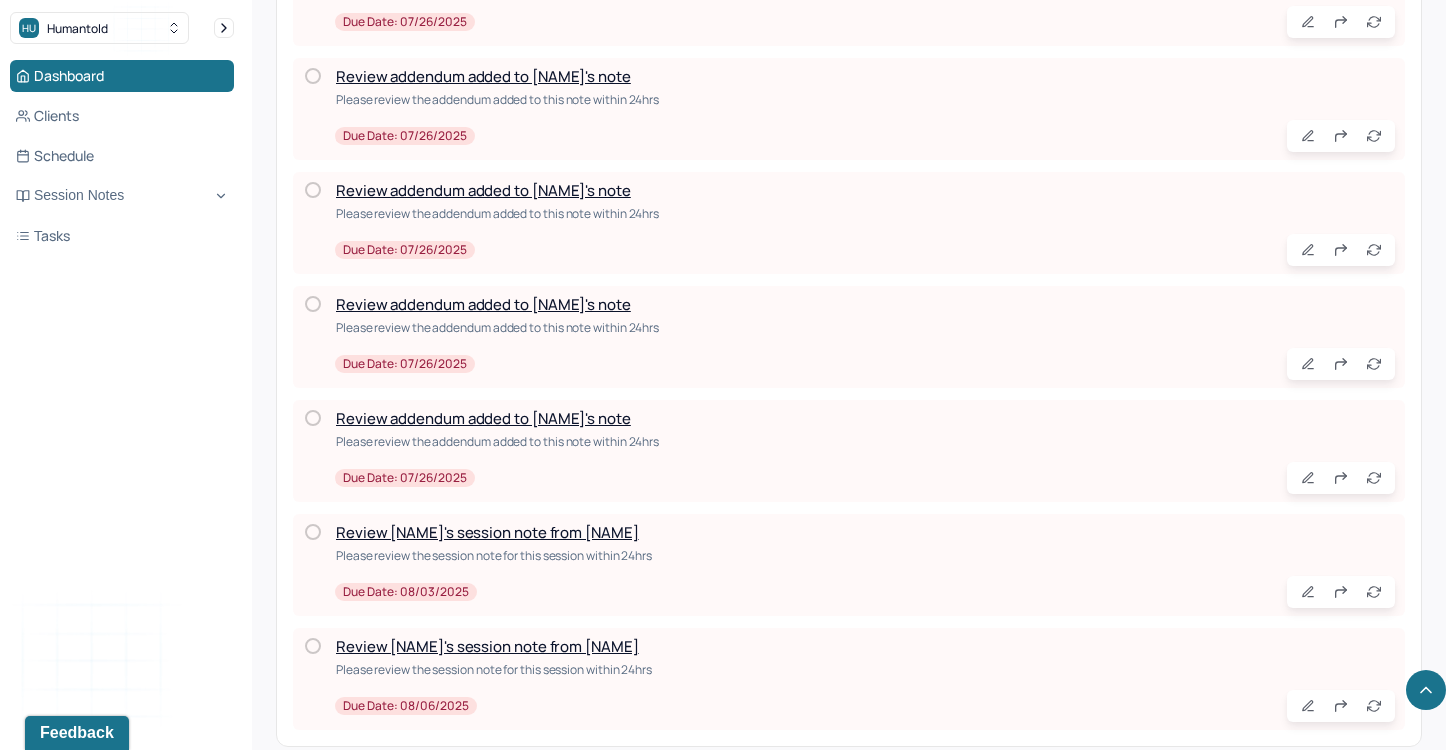 scroll, scrollTop: 683, scrollLeft: 0, axis: vertical 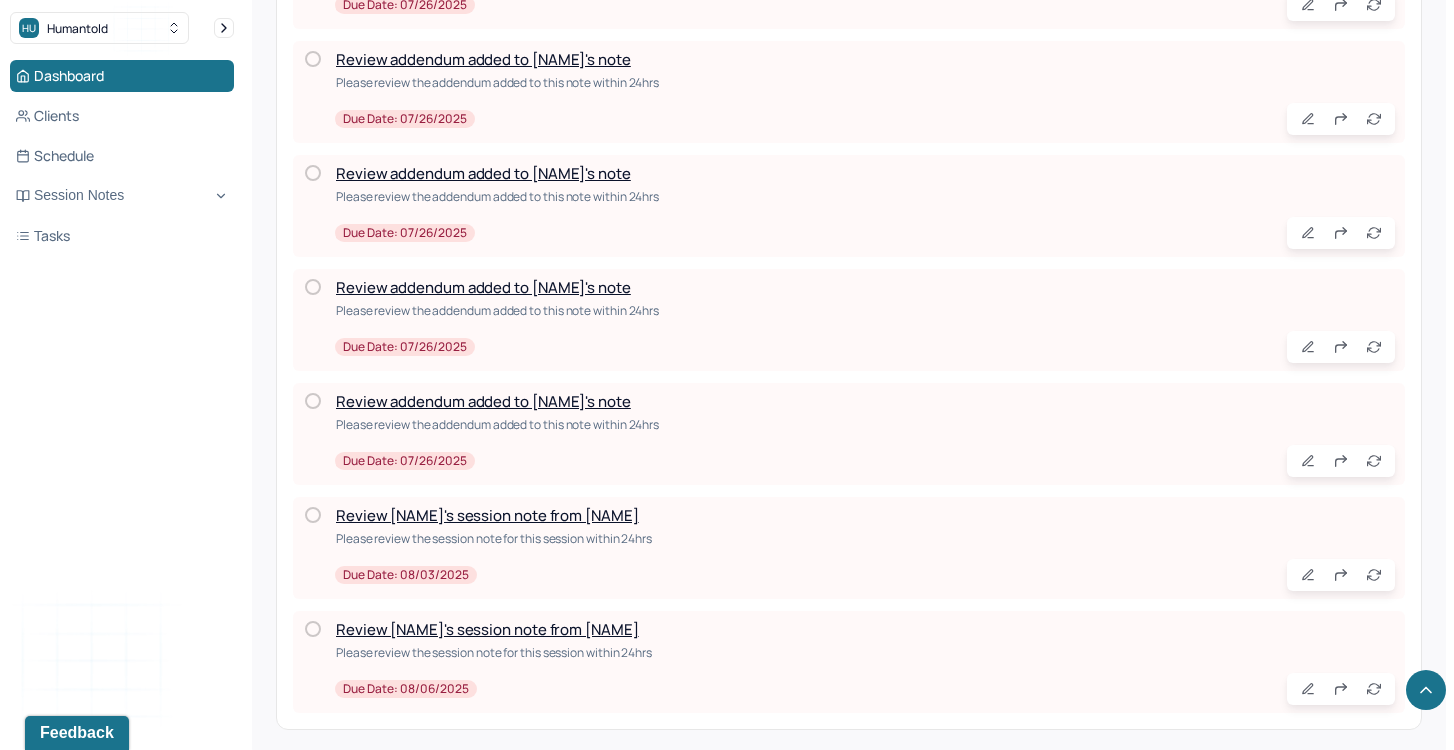 click on "Review Amanda's session note from Candice" at bounding box center (487, 629) 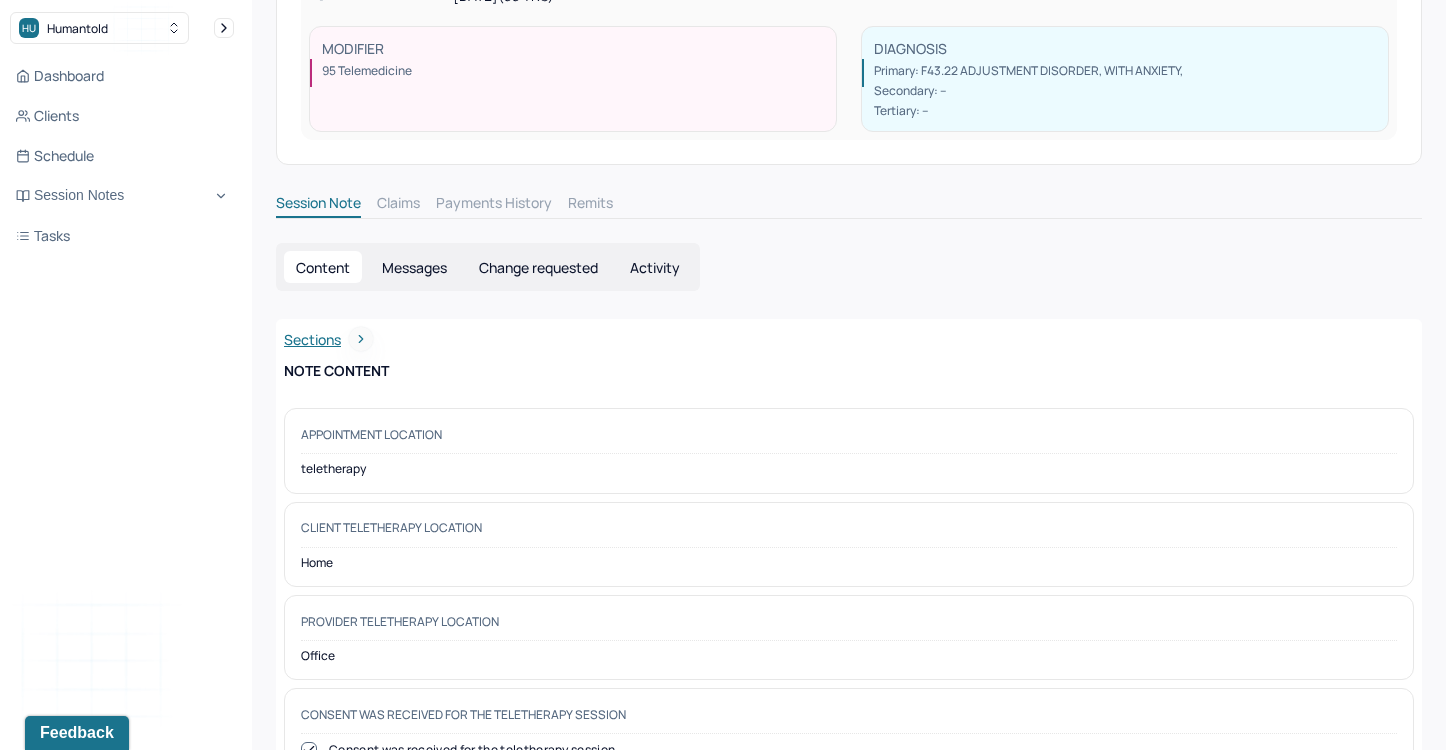 scroll, scrollTop: 72, scrollLeft: 0, axis: vertical 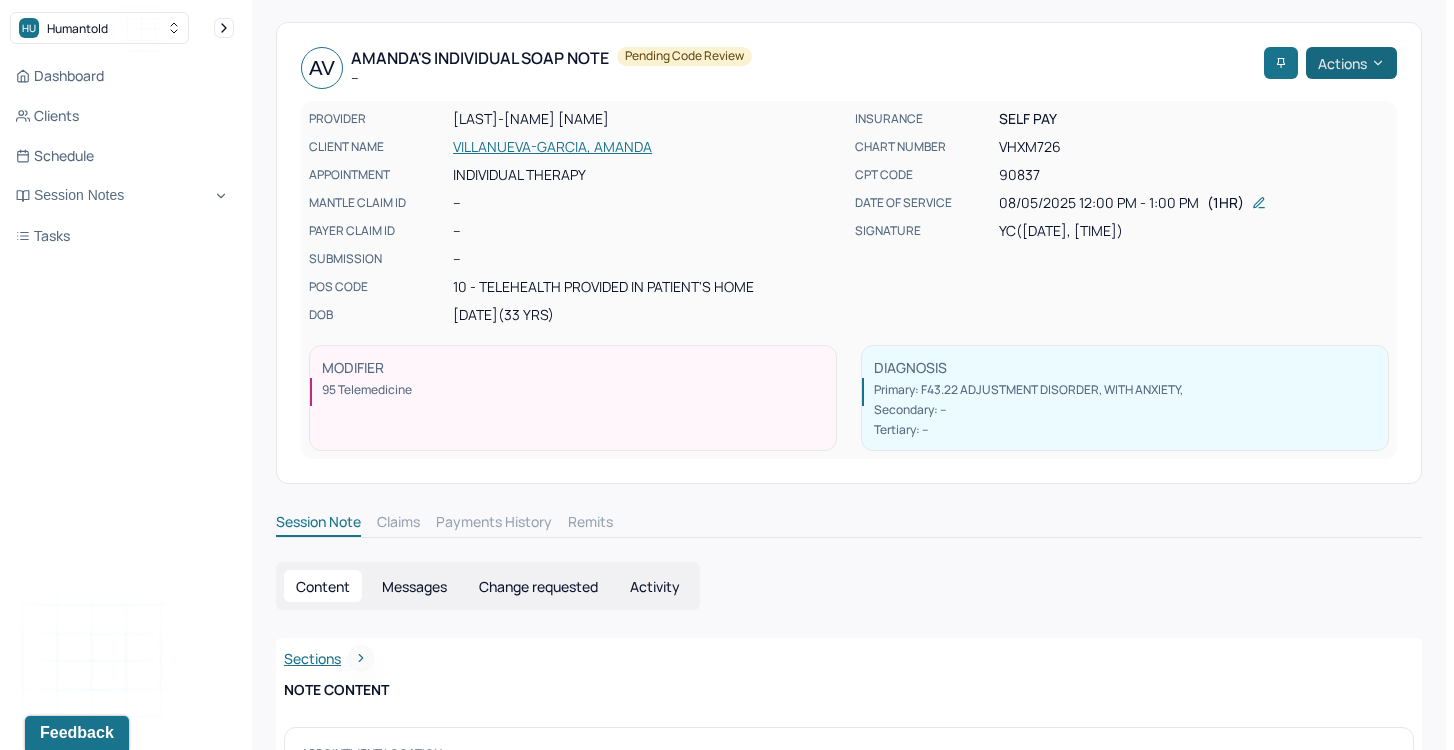 click on "Actions" at bounding box center [1351, 63] 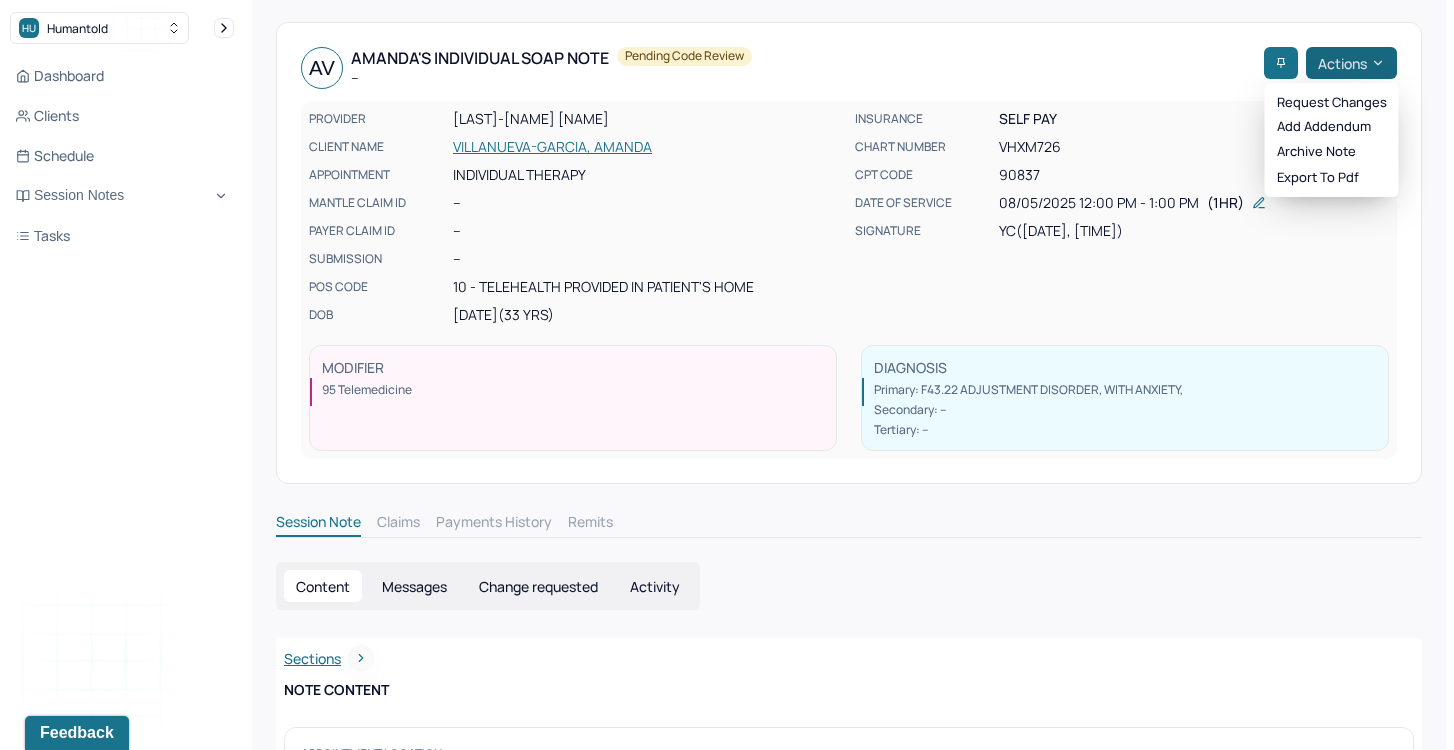 click on "Actions" at bounding box center [1351, 63] 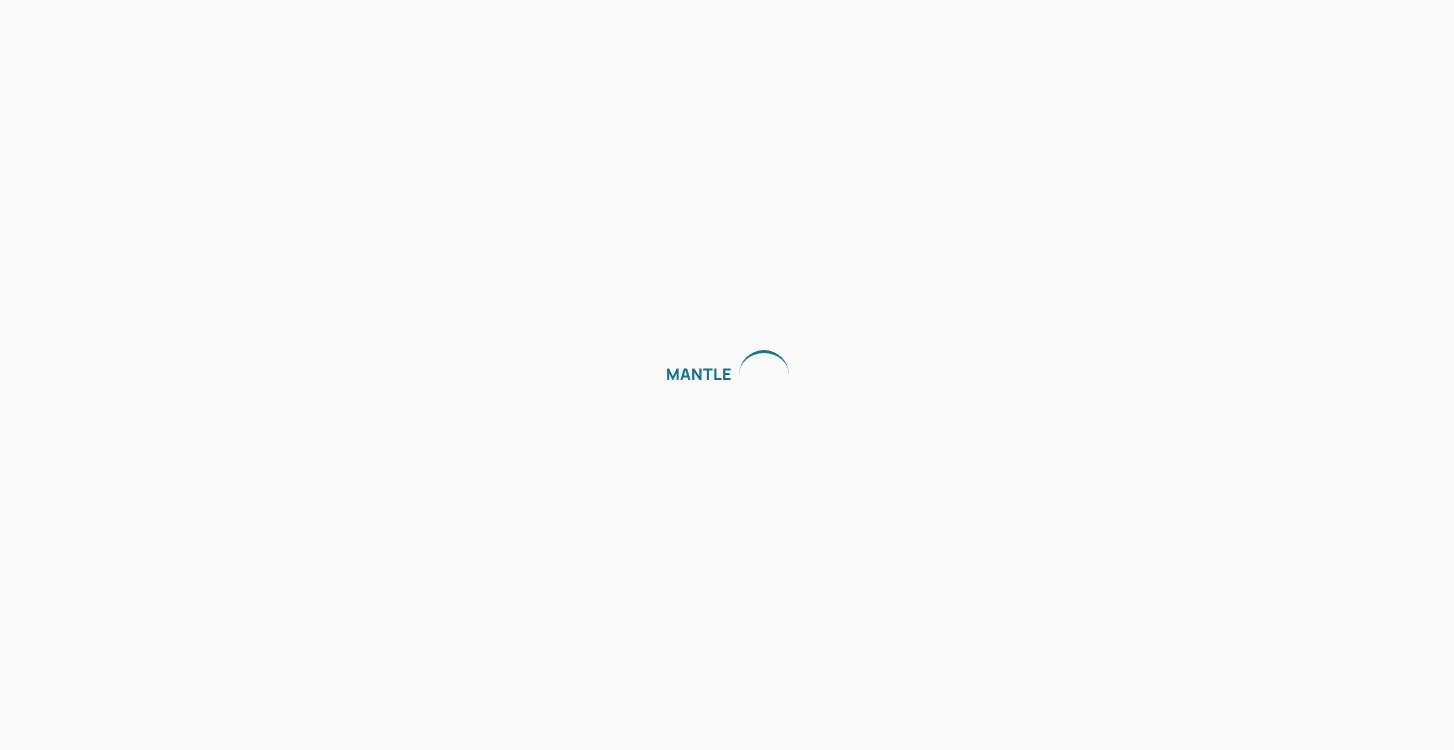 scroll, scrollTop: 0, scrollLeft: 0, axis: both 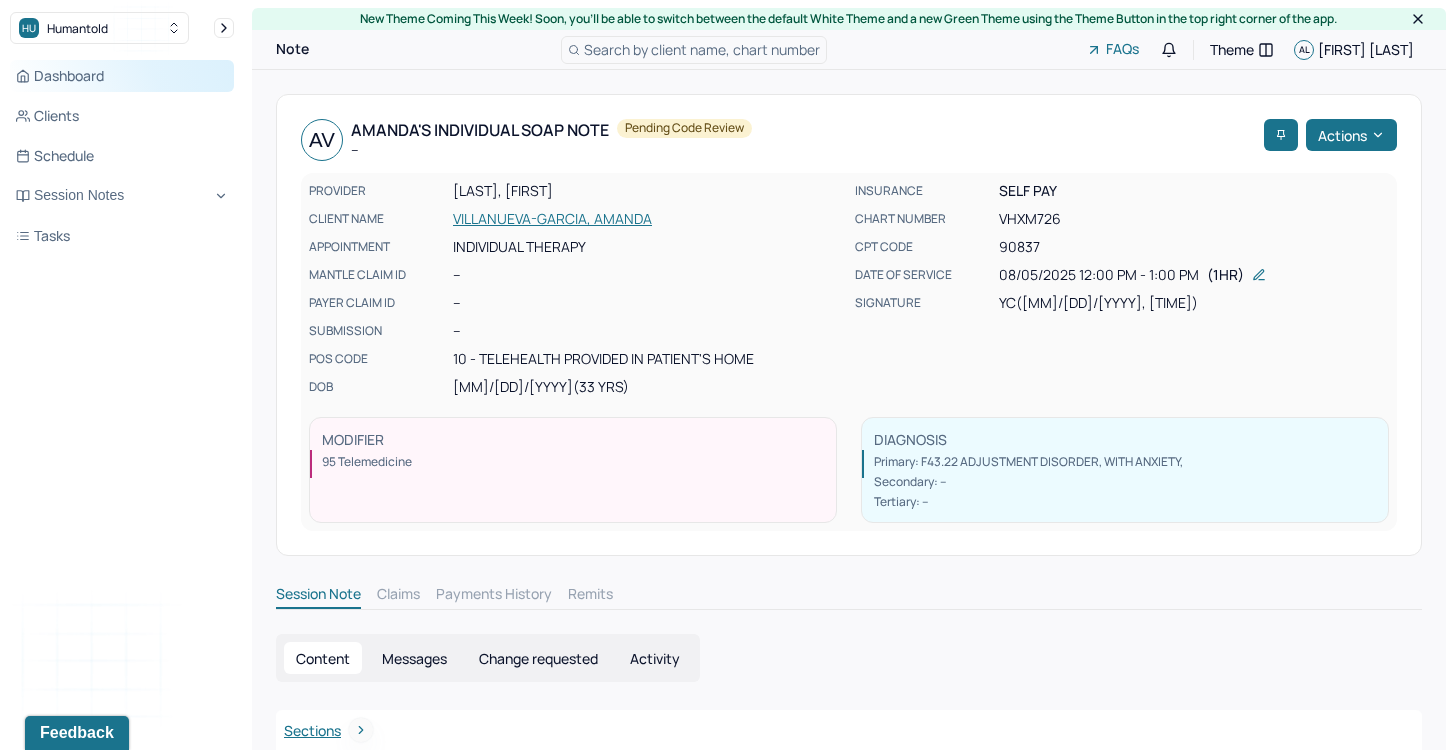 click on "Dashboard" at bounding box center (122, 76) 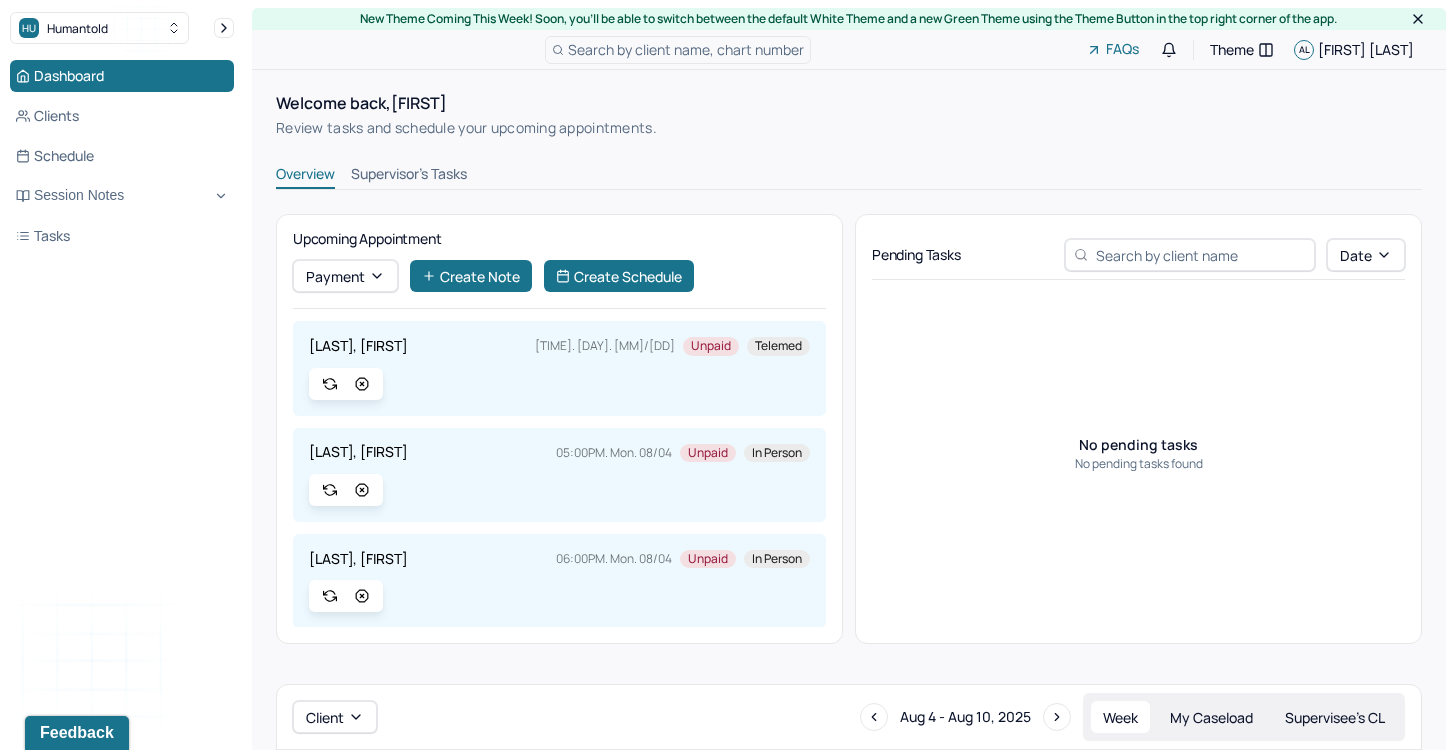 click on "Supervisor's Tasks" at bounding box center (409, 176) 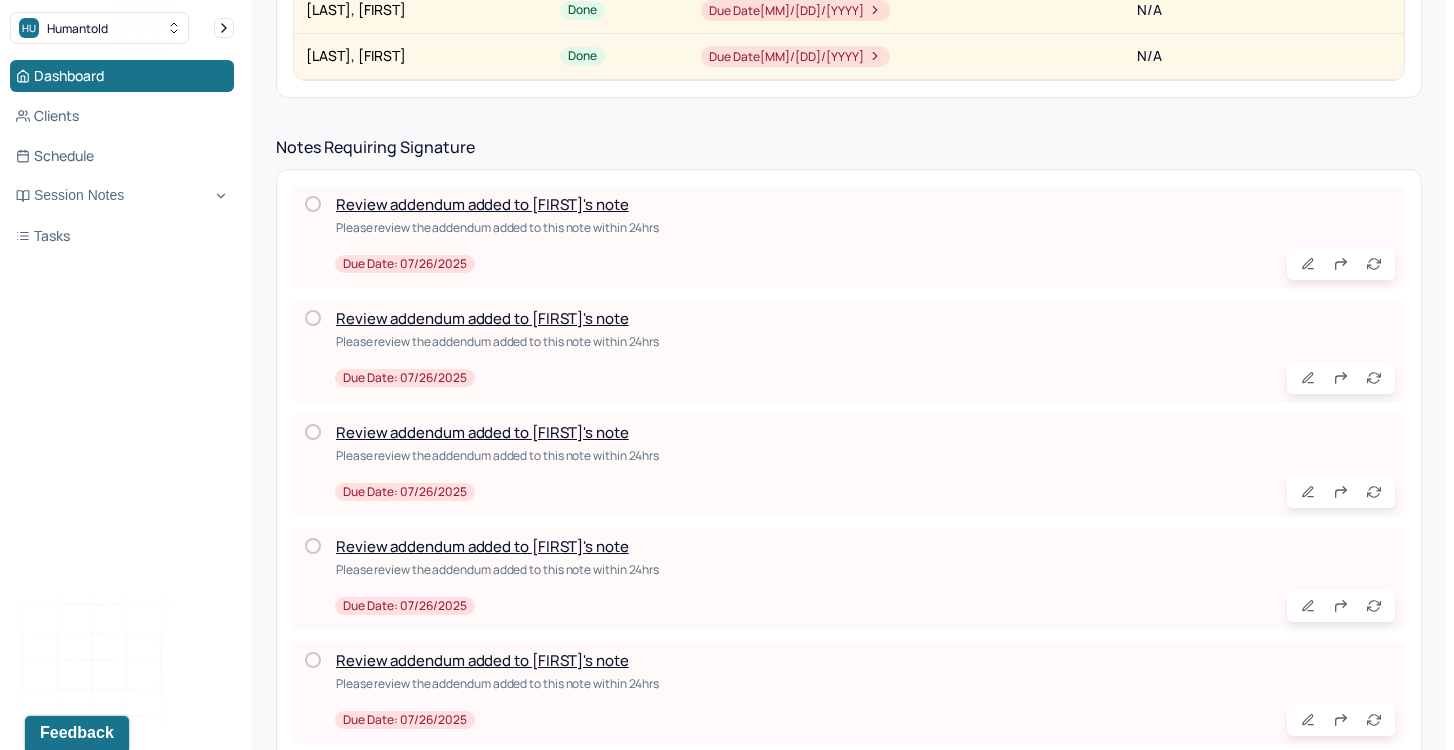 scroll, scrollTop: 426, scrollLeft: 0, axis: vertical 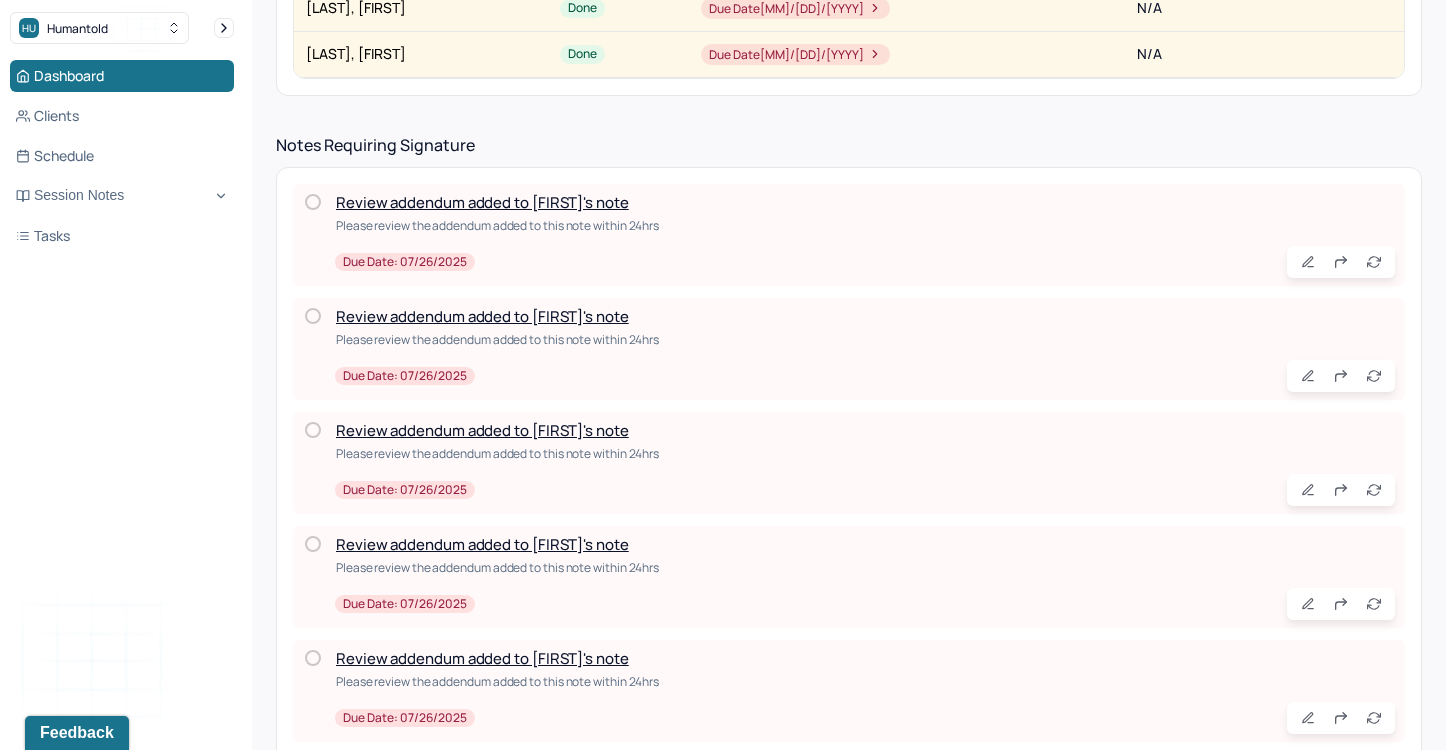click at bounding box center [313, 544] 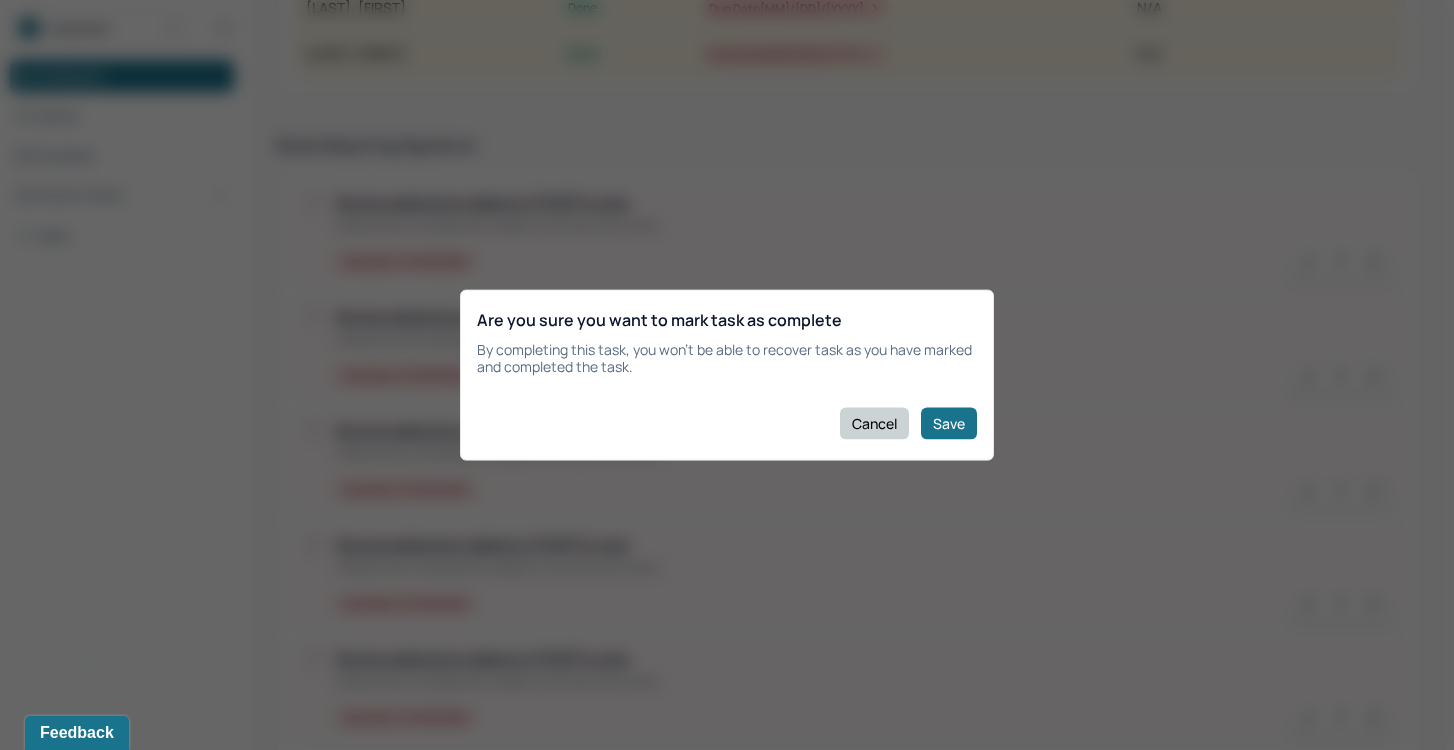 click on "Cancel" at bounding box center (874, 423) 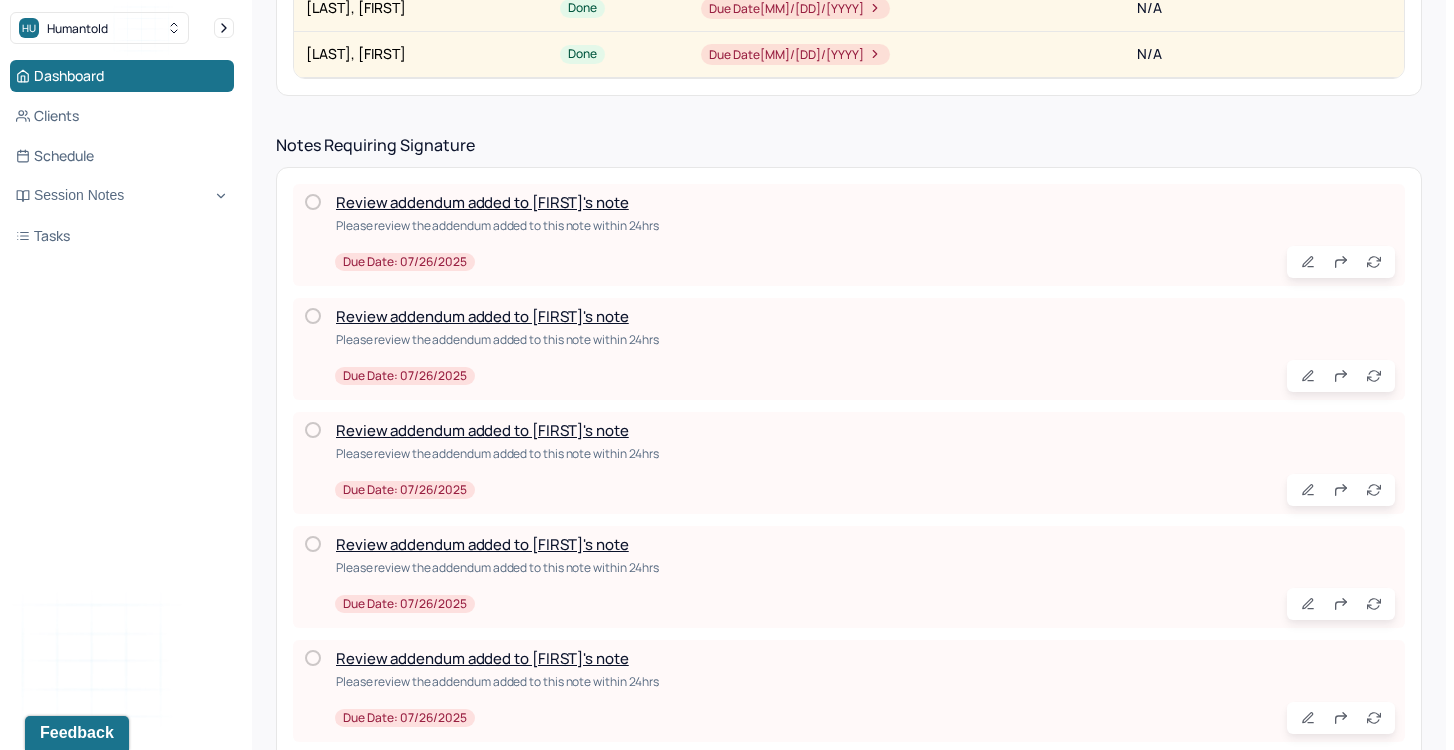 click at bounding box center (313, 658) 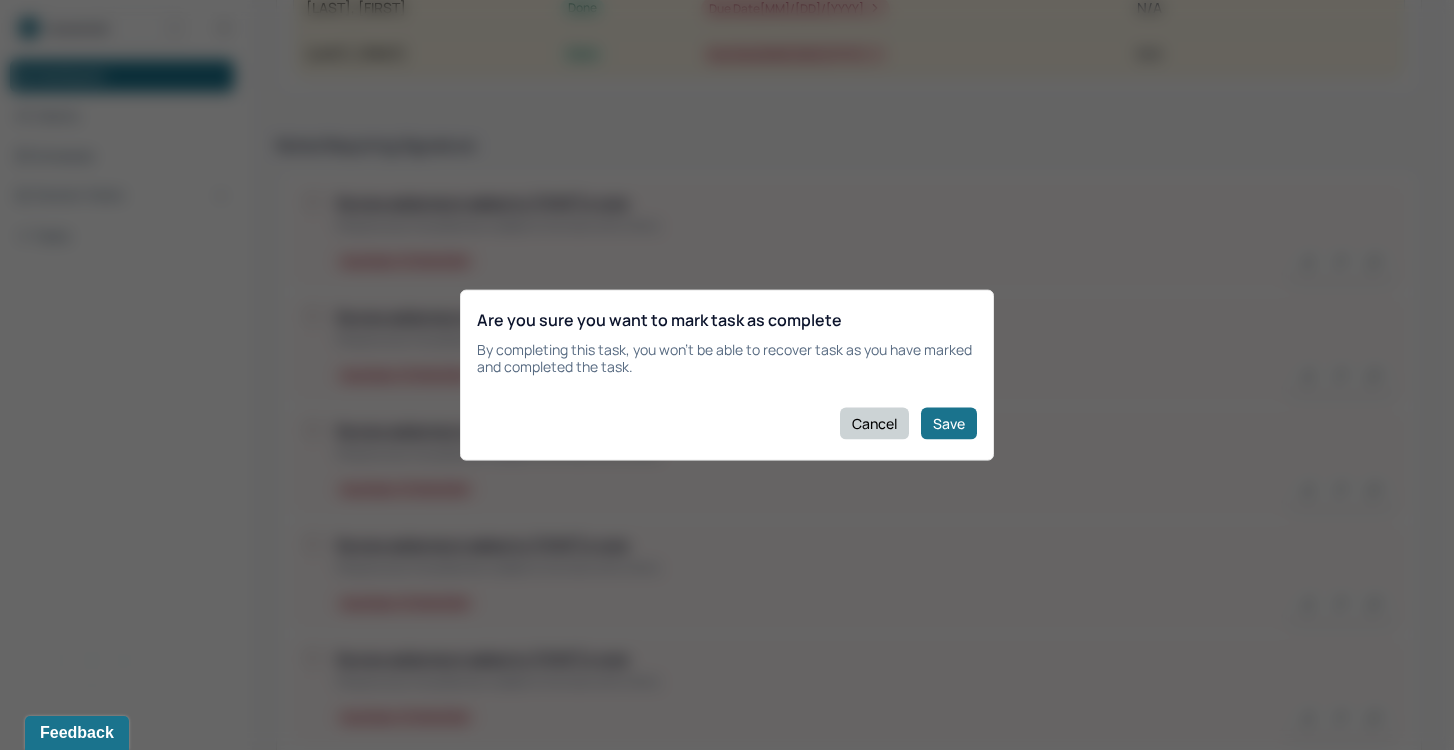 click on "Cancel" at bounding box center [874, 423] 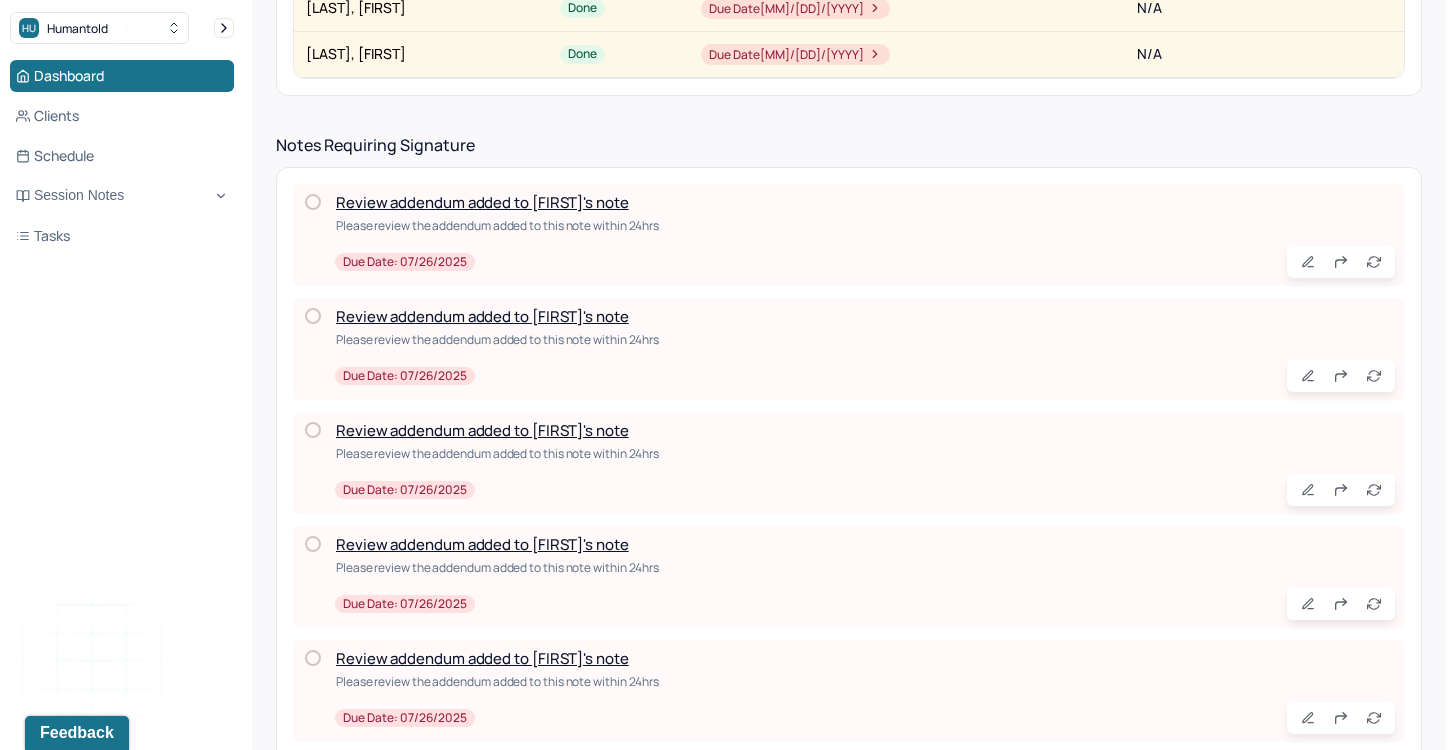 scroll, scrollTop: 570, scrollLeft: 0, axis: vertical 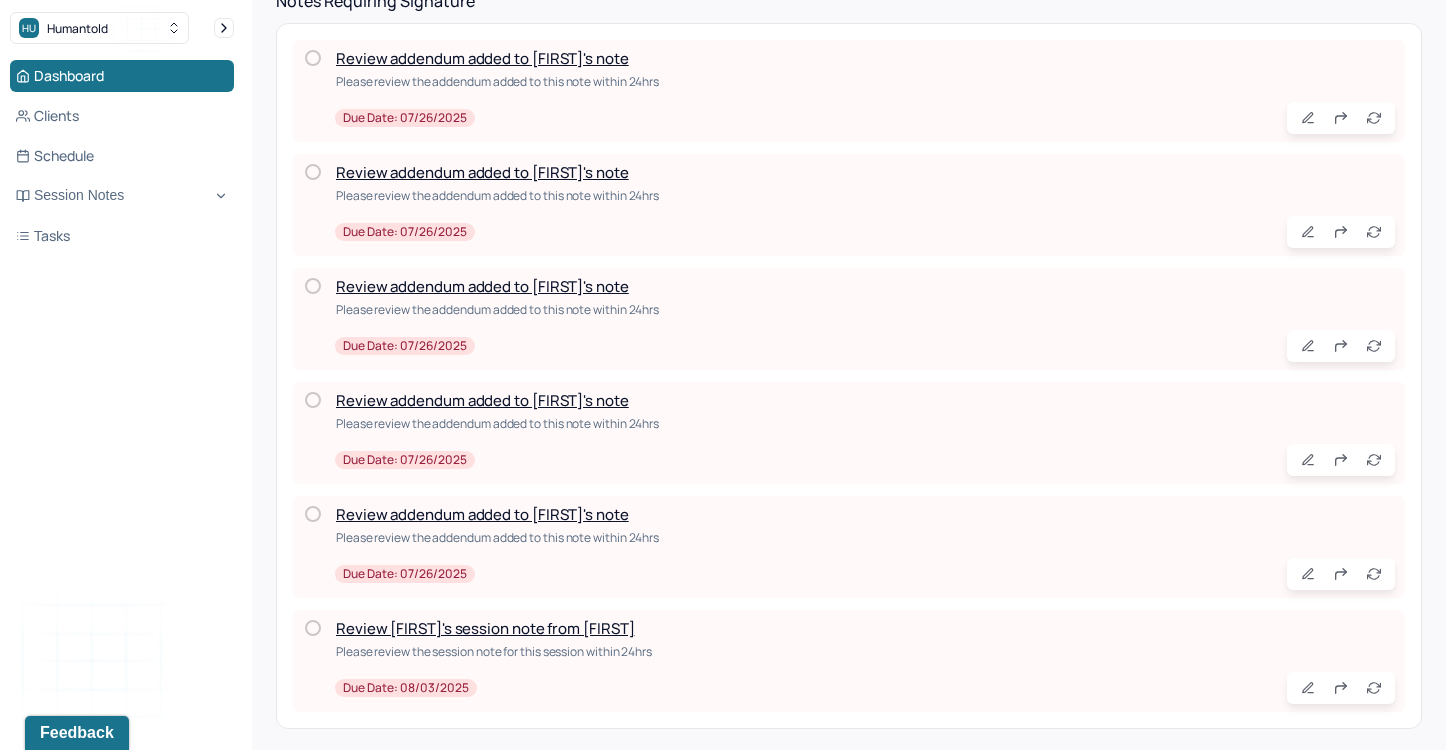 click on "Dashboard Clients Schedule Session Notes Tasks" at bounding box center [122, 156] 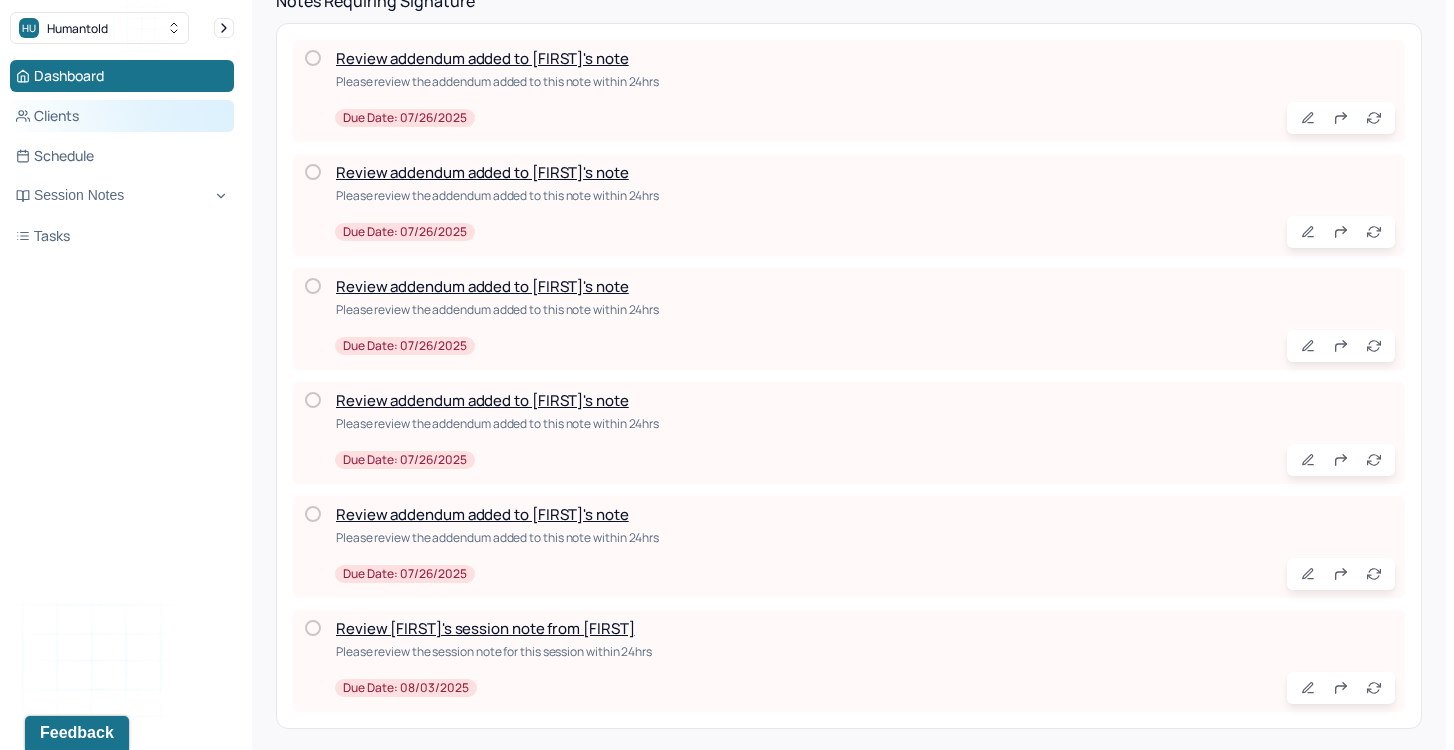 click on "Clients" at bounding box center (122, 116) 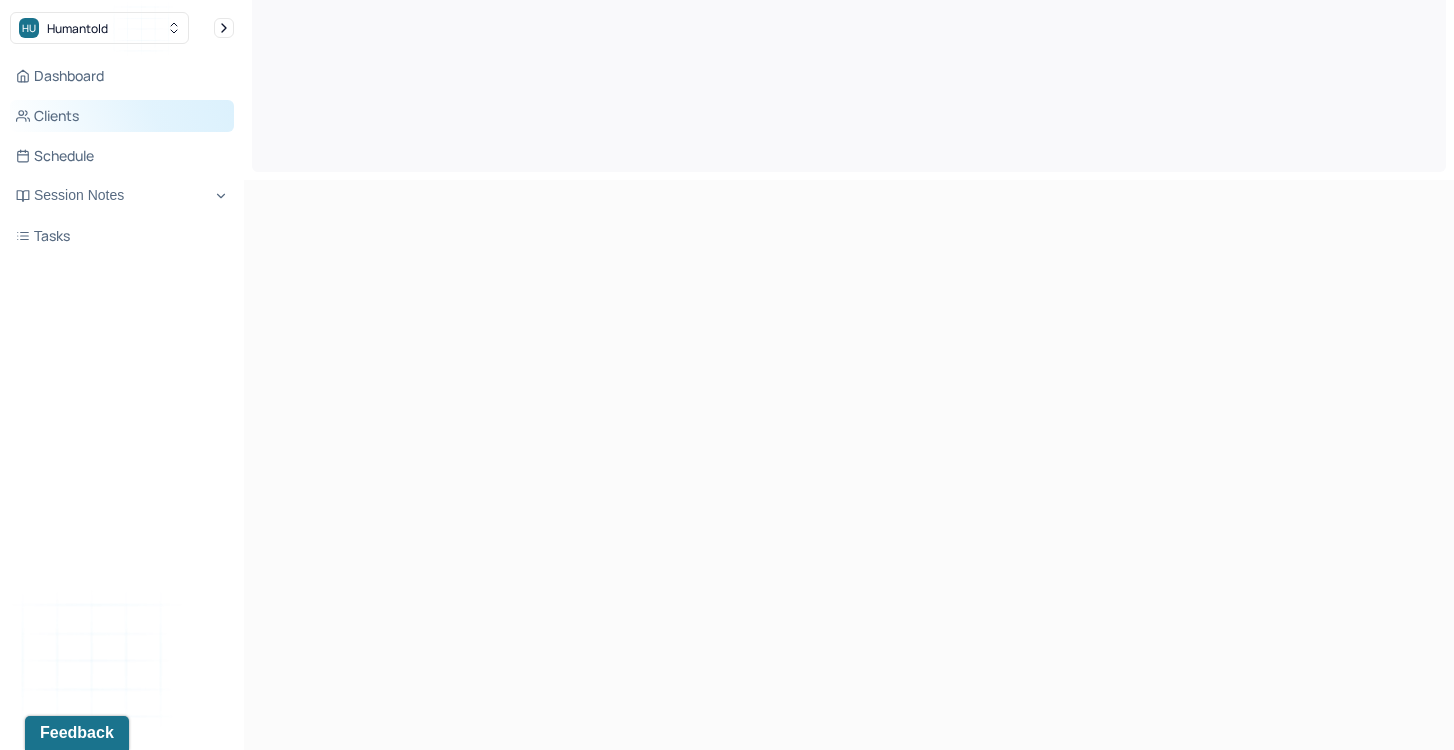 scroll, scrollTop: 0, scrollLeft: 0, axis: both 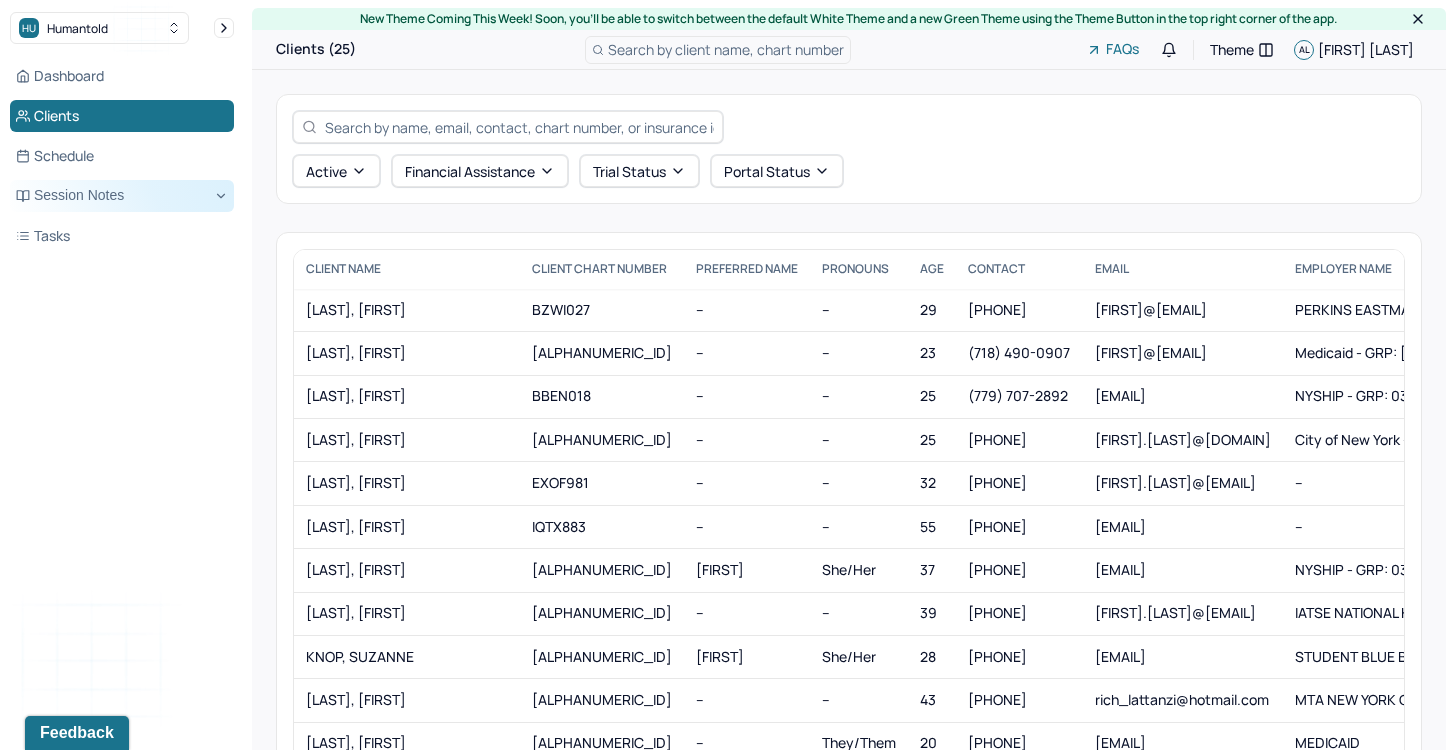click on "Session Notes" at bounding box center (122, 196) 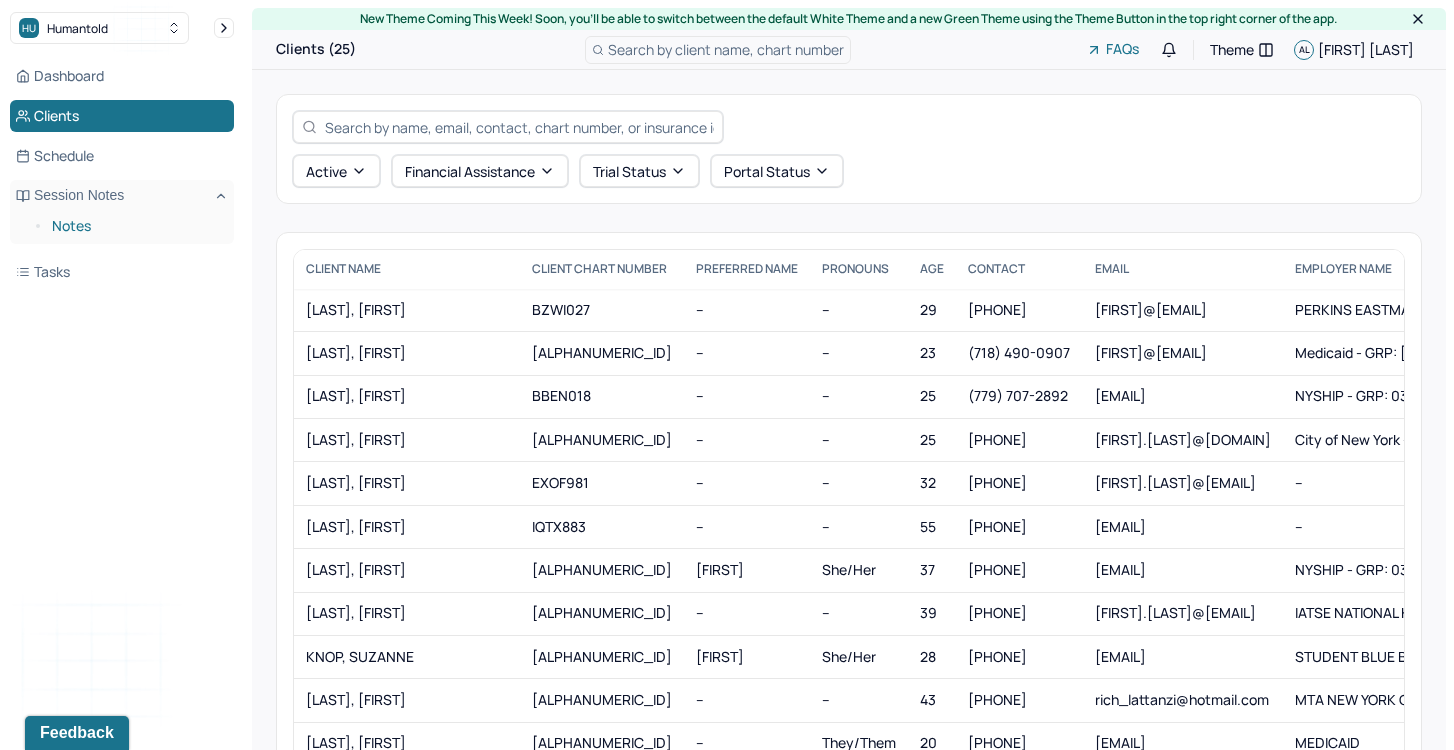 click on "Notes" at bounding box center (135, 226) 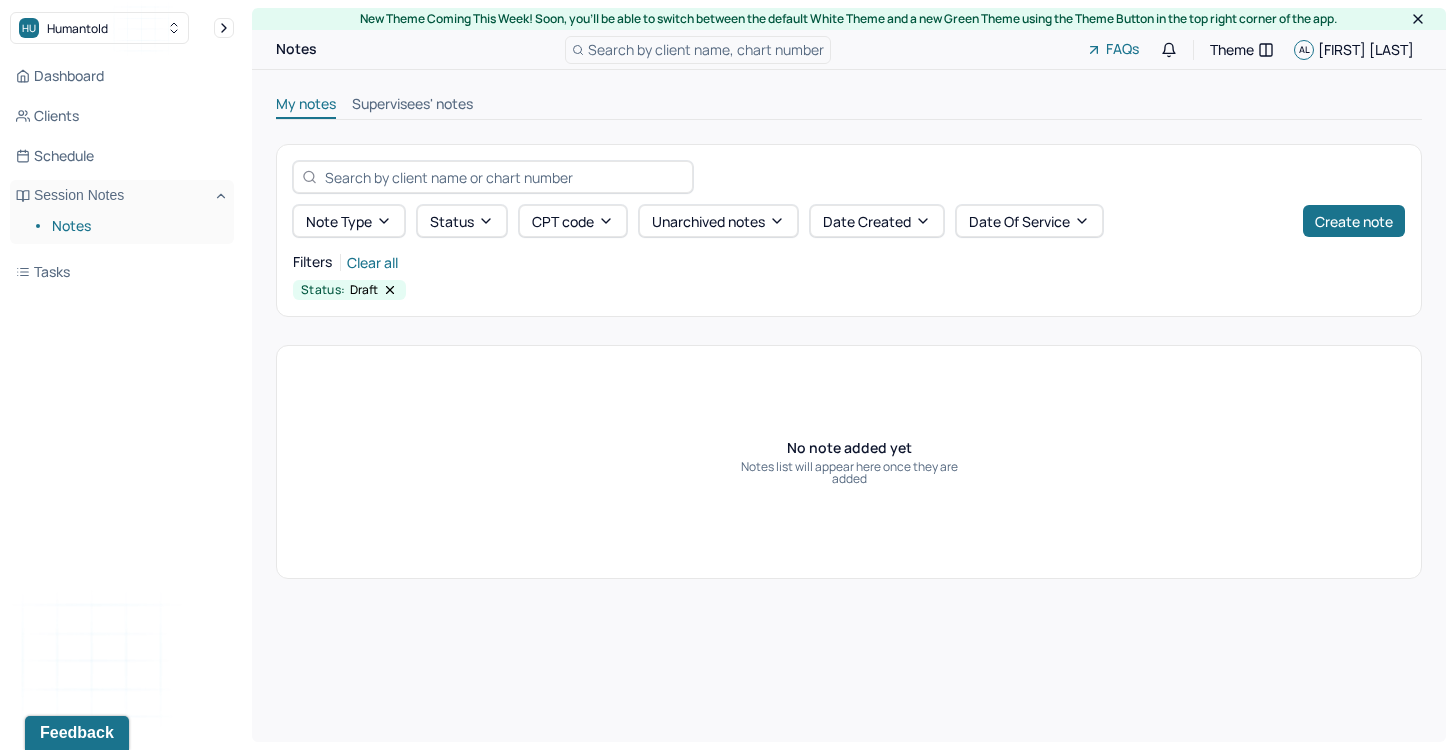 click on "Status: Draft" at bounding box center [349, 290] 